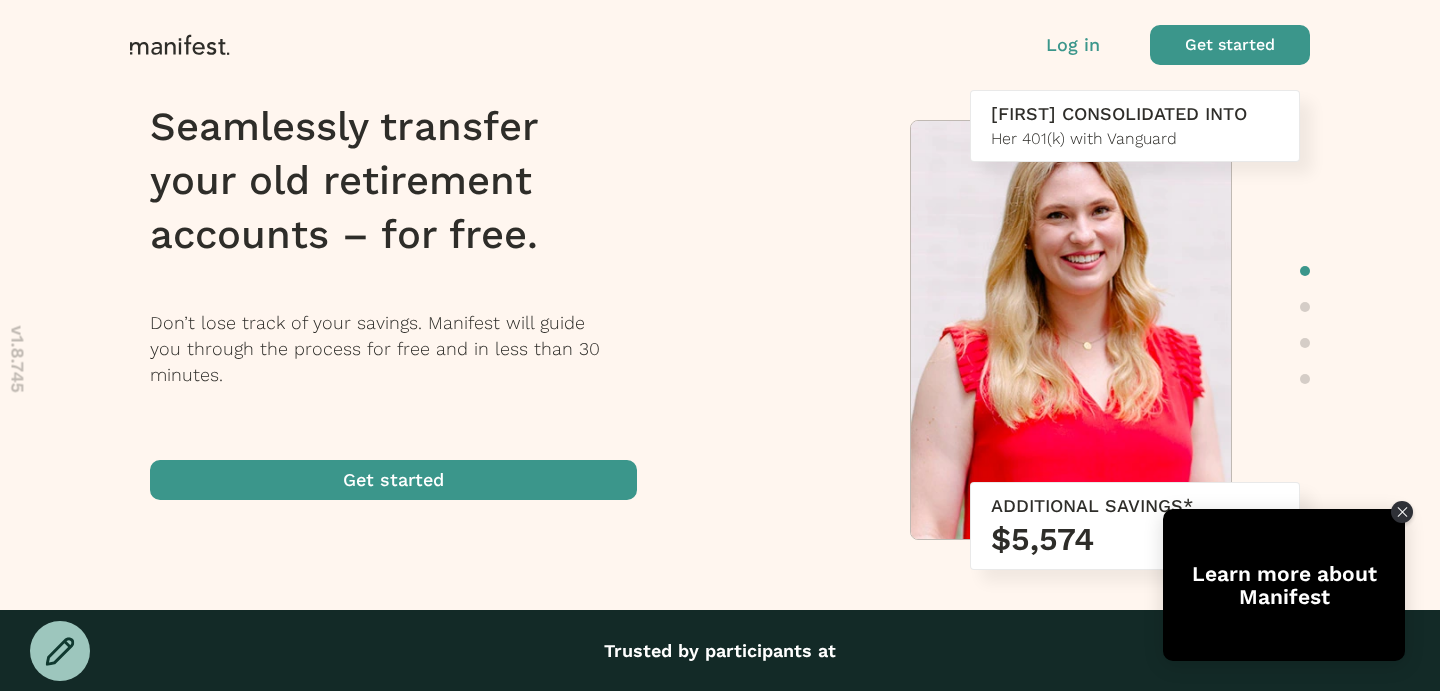 scroll, scrollTop: 0, scrollLeft: 0, axis: both 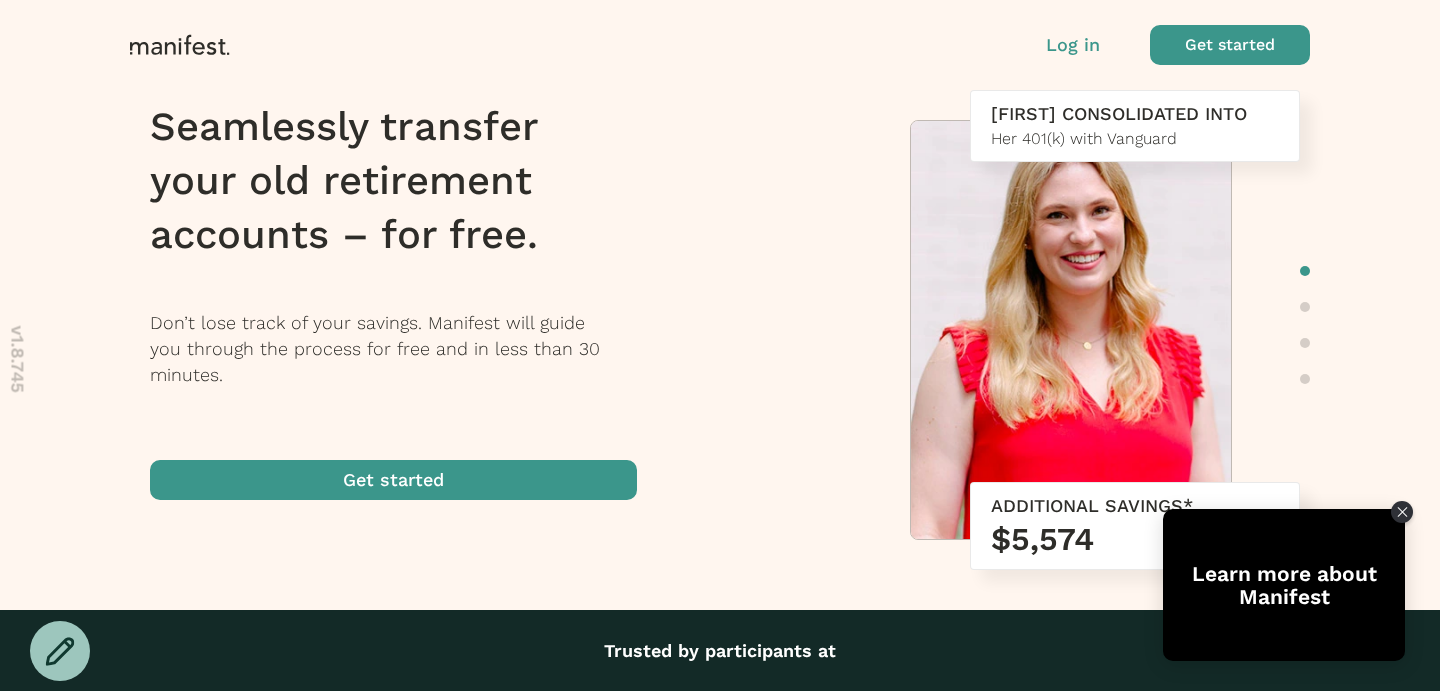 click at bounding box center (1230, 45) 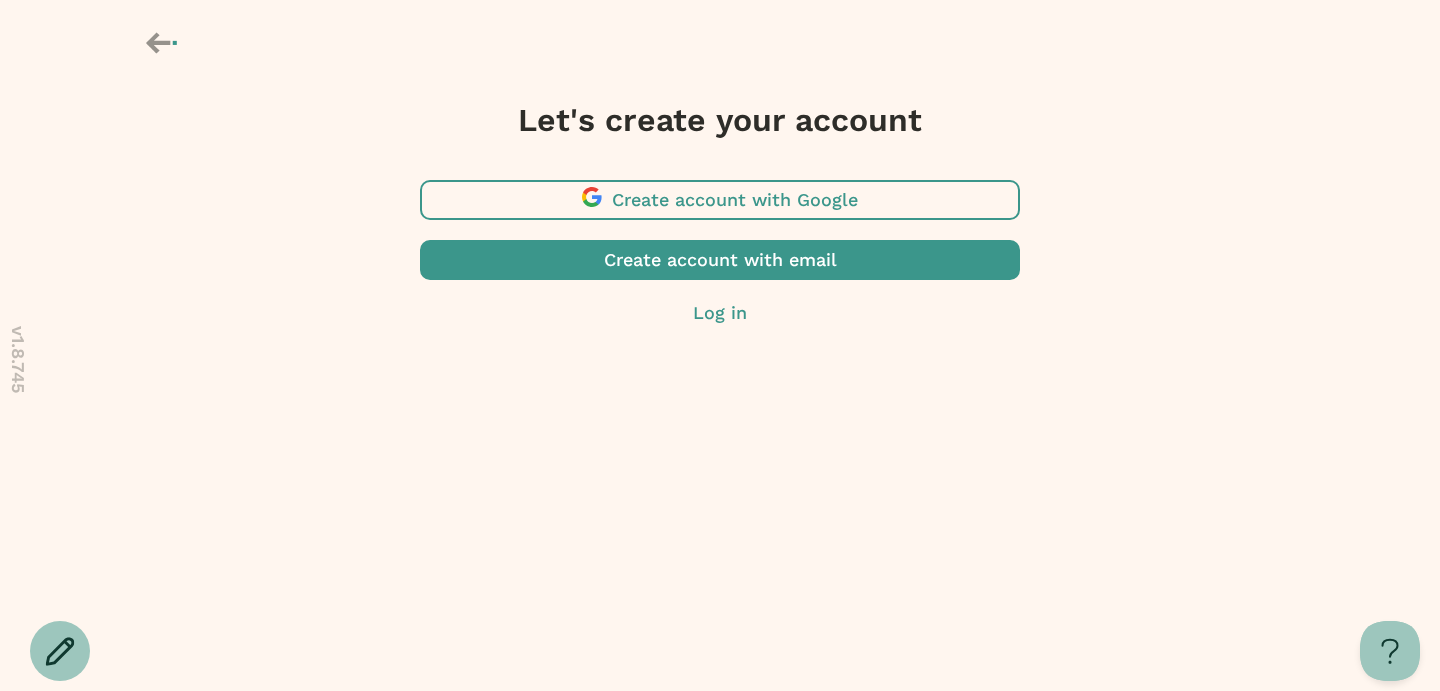 click at bounding box center (720, 260) 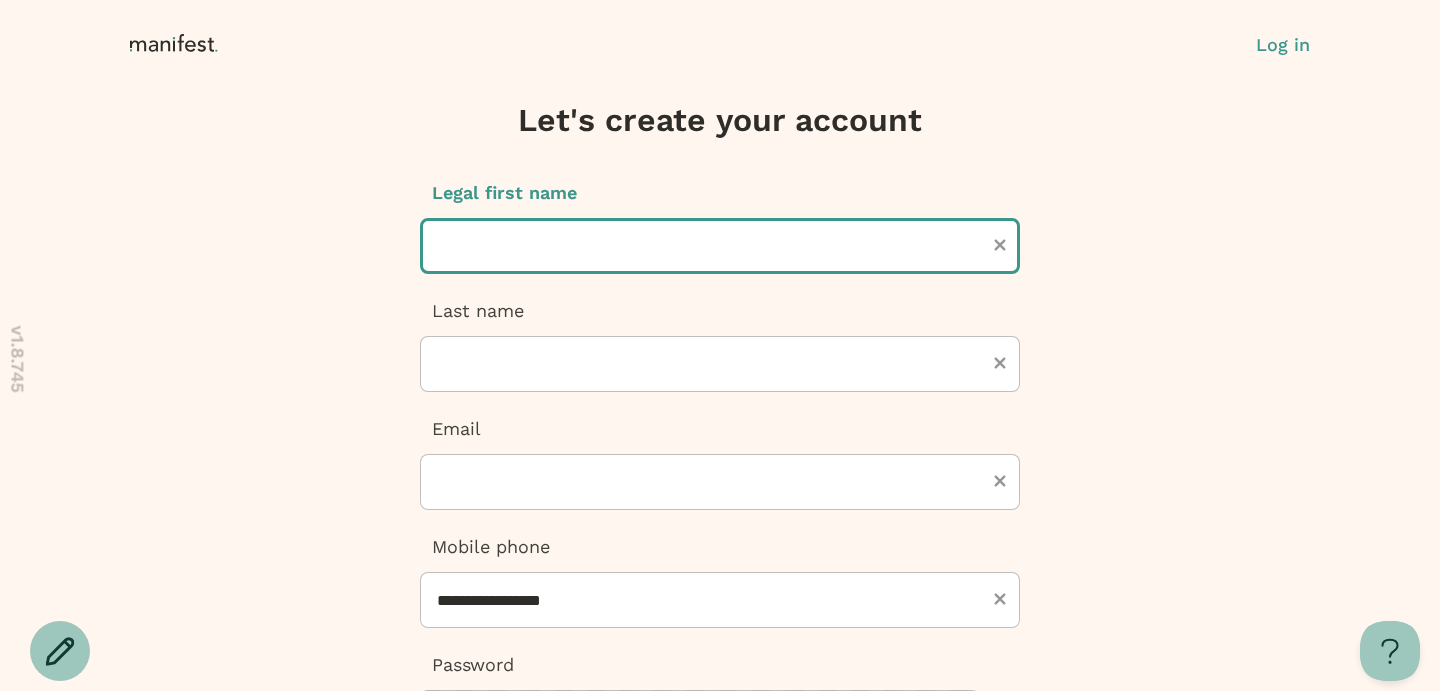 click at bounding box center (720, 246) 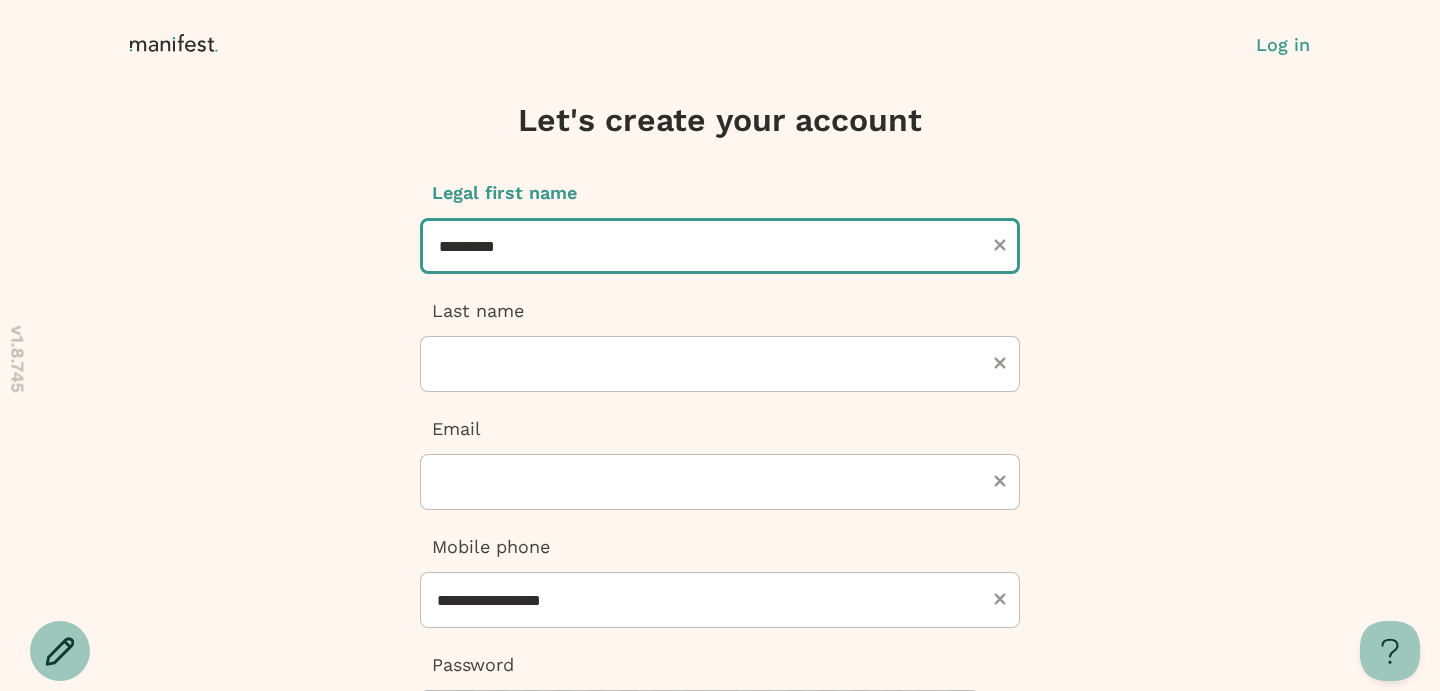 type on "*********" 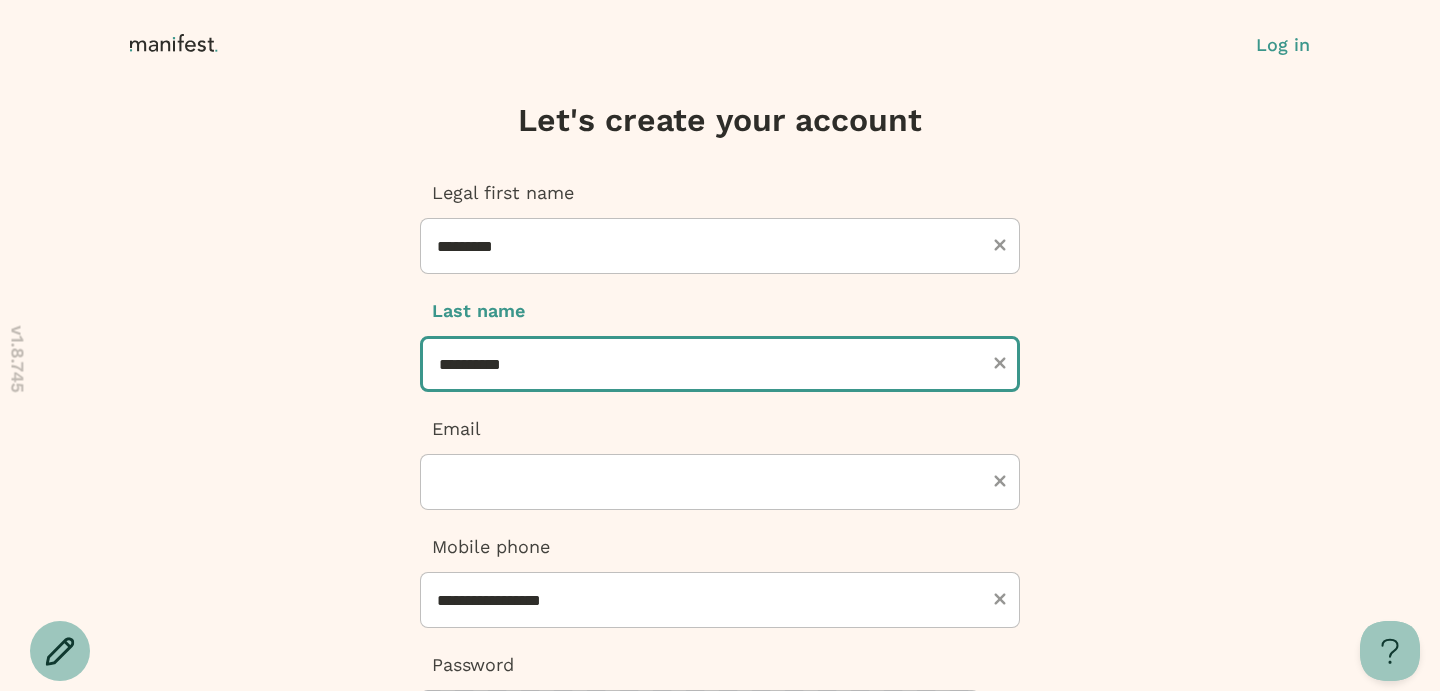 type on "**********" 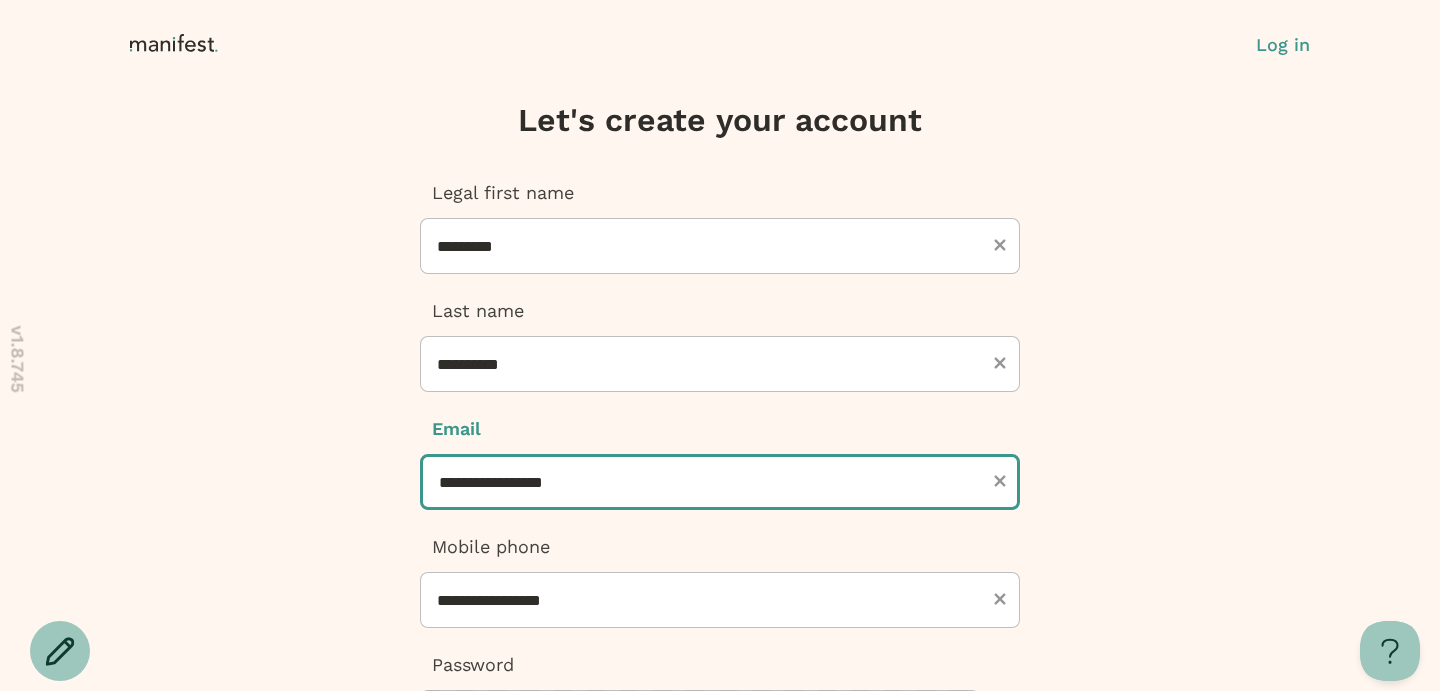 type on "**********" 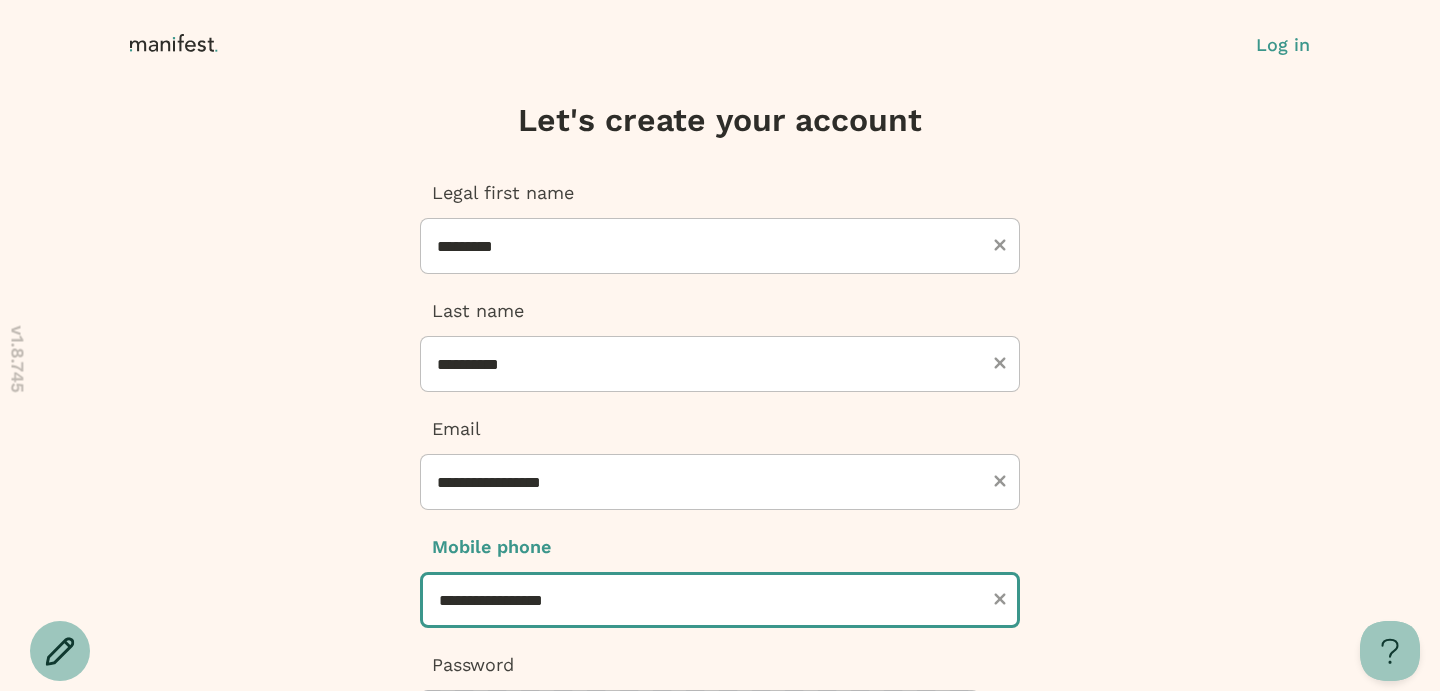 type on "***" 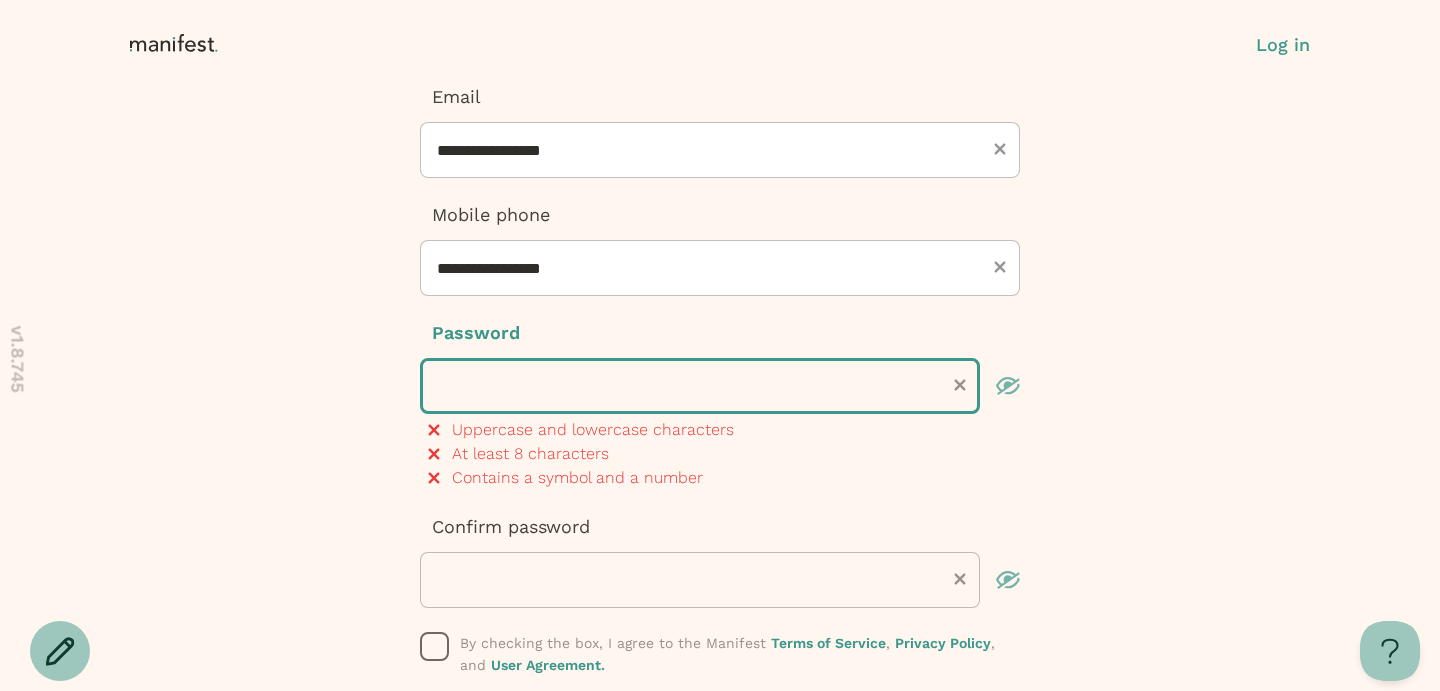 scroll, scrollTop: 372, scrollLeft: 0, axis: vertical 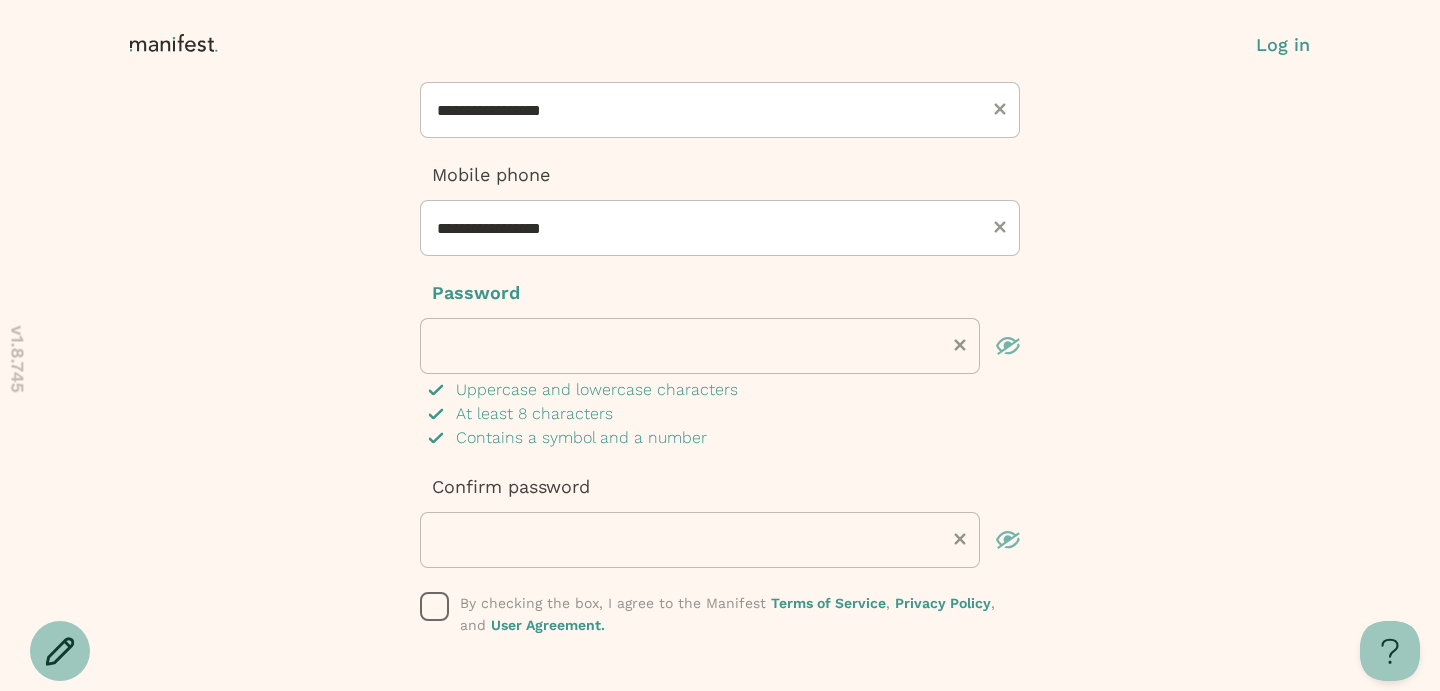 click on "**********" at bounding box center [720, 232] 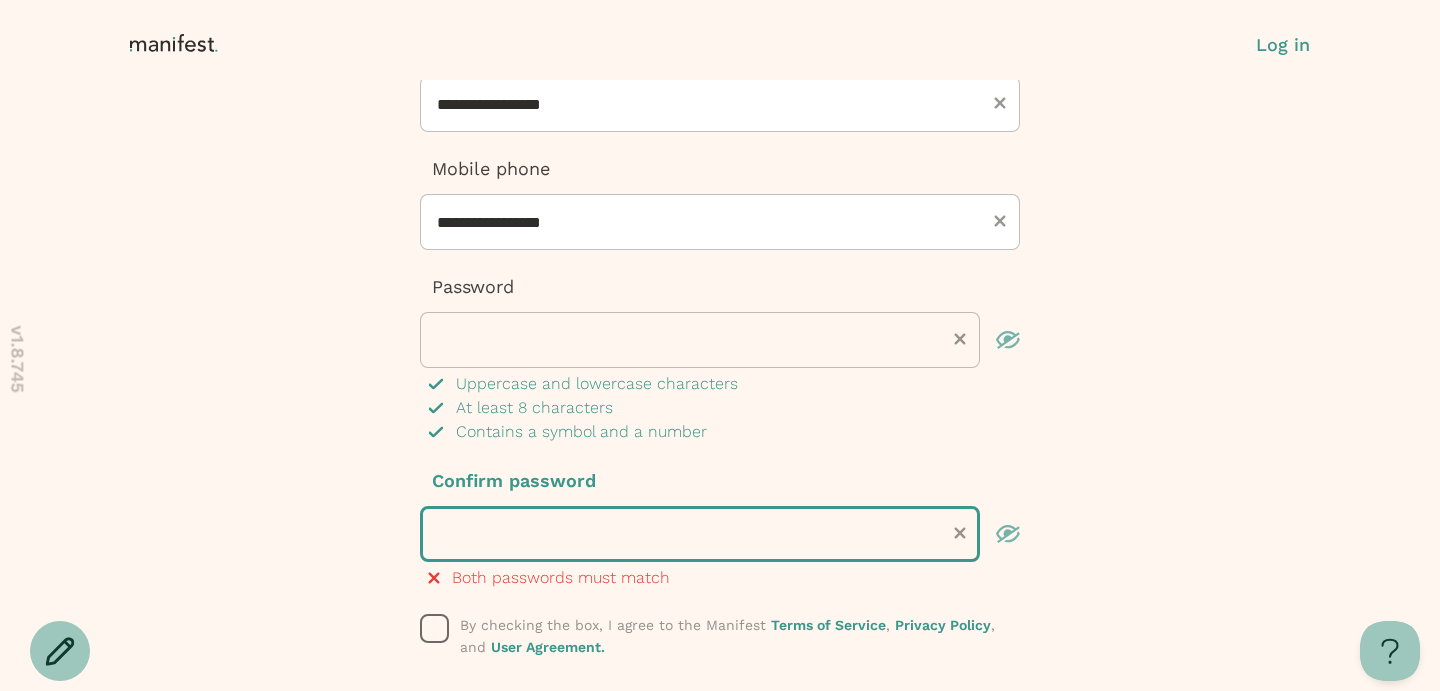 scroll, scrollTop: 398, scrollLeft: 0, axis: vertical 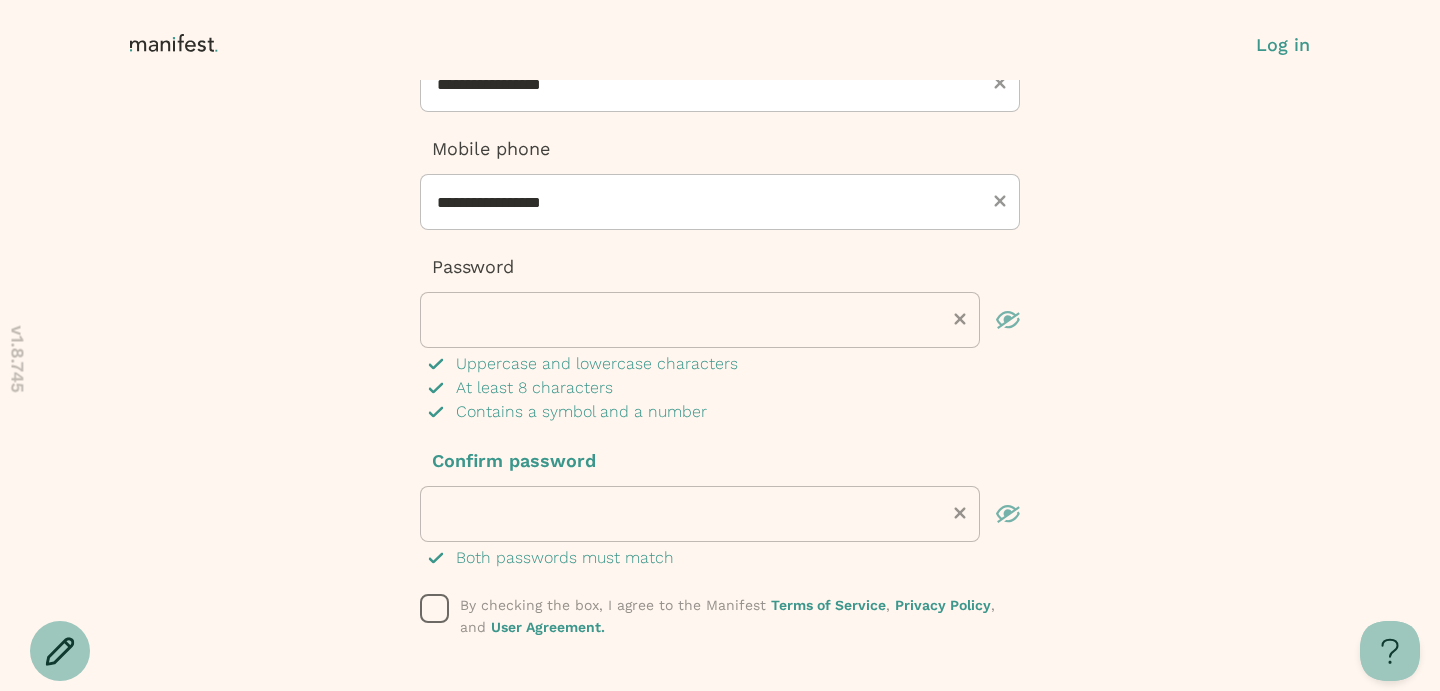 click on "**********" at bounding box center (720, 220) 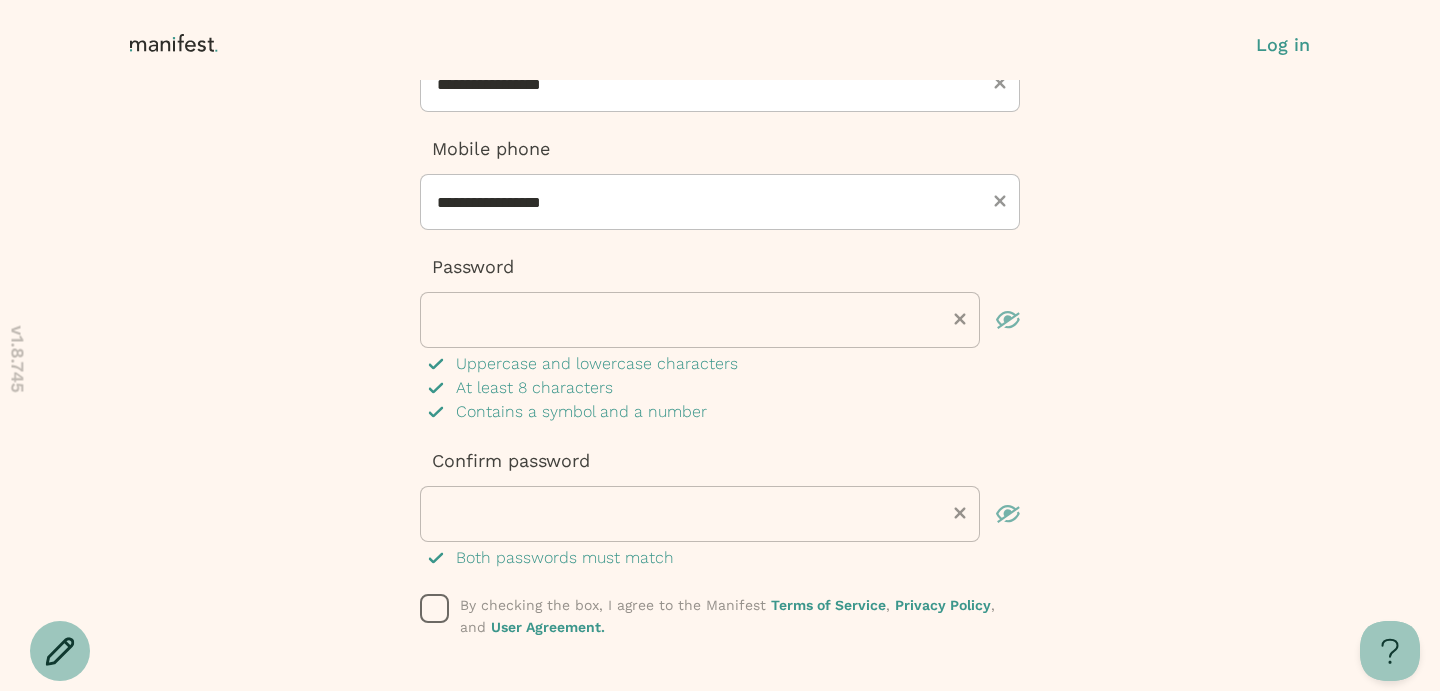 click 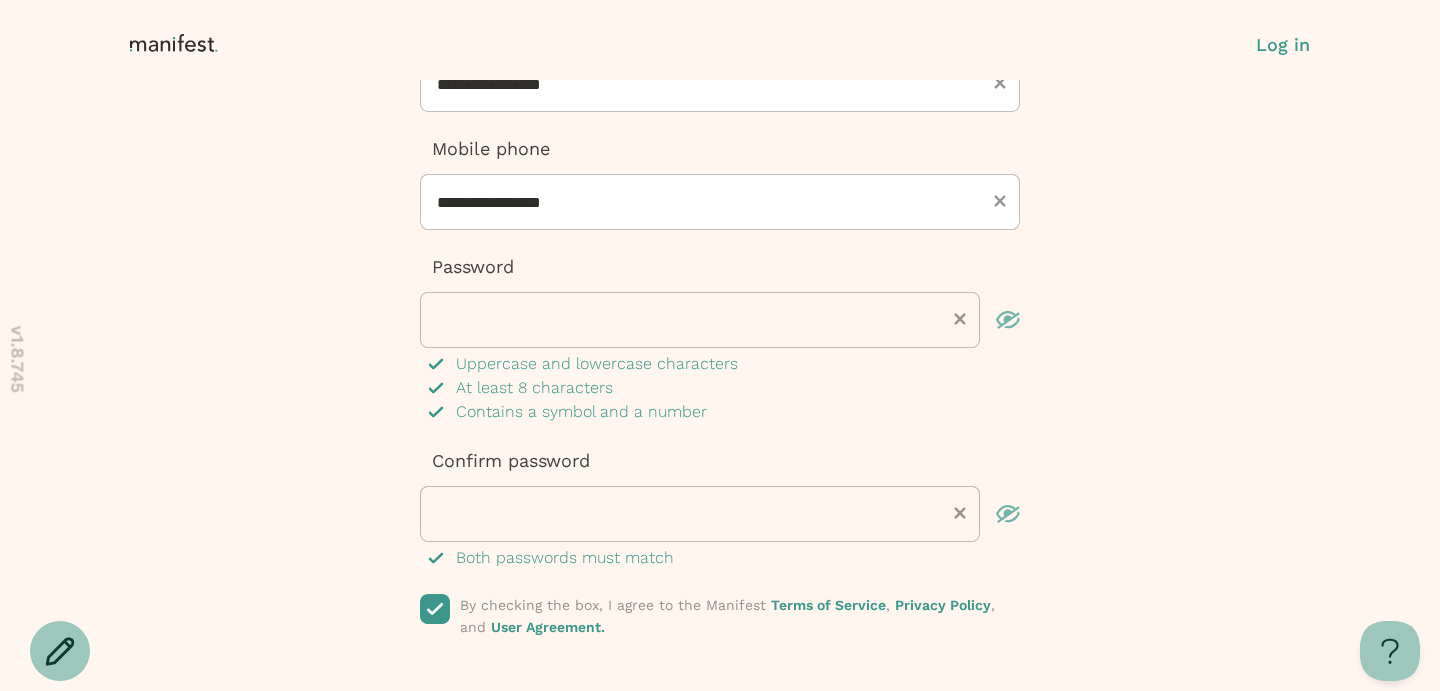 scroll, scrollTop: 545, scrollLeft: 0, axis: vertical 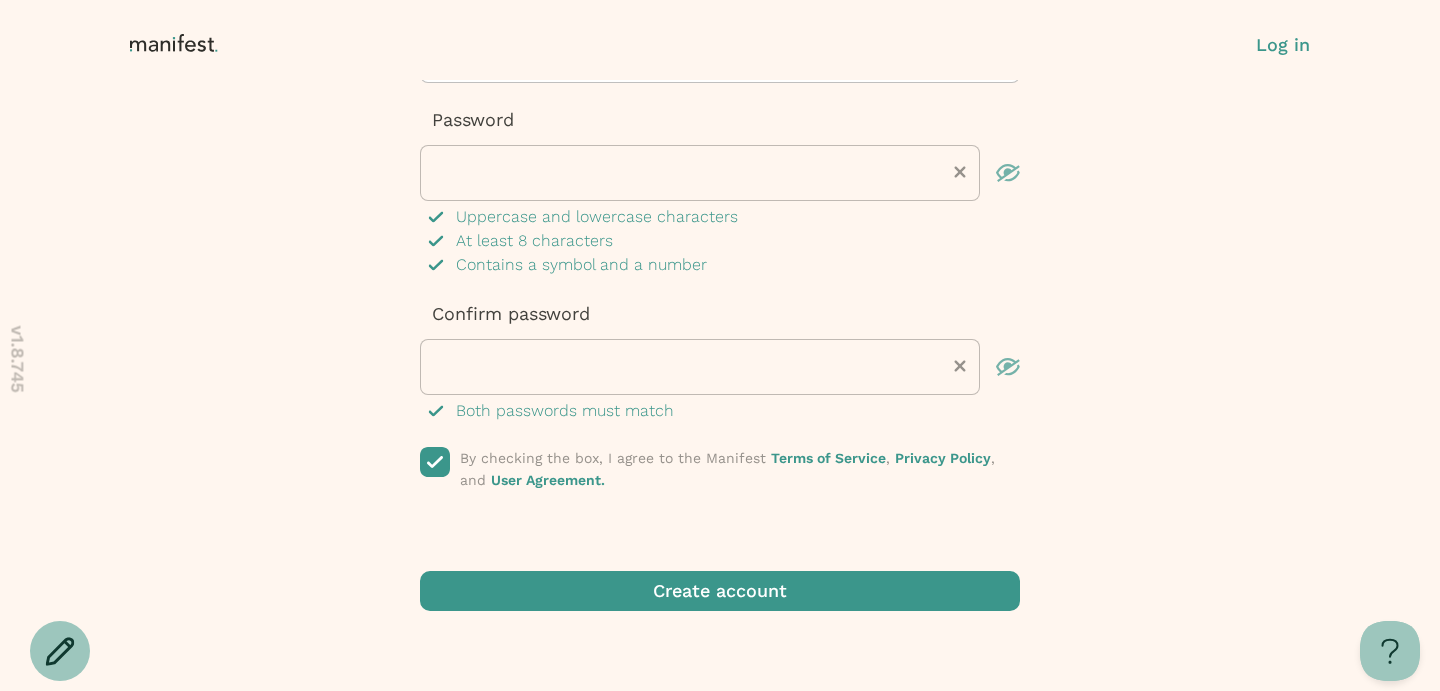 click at bounding box center [720, 591] 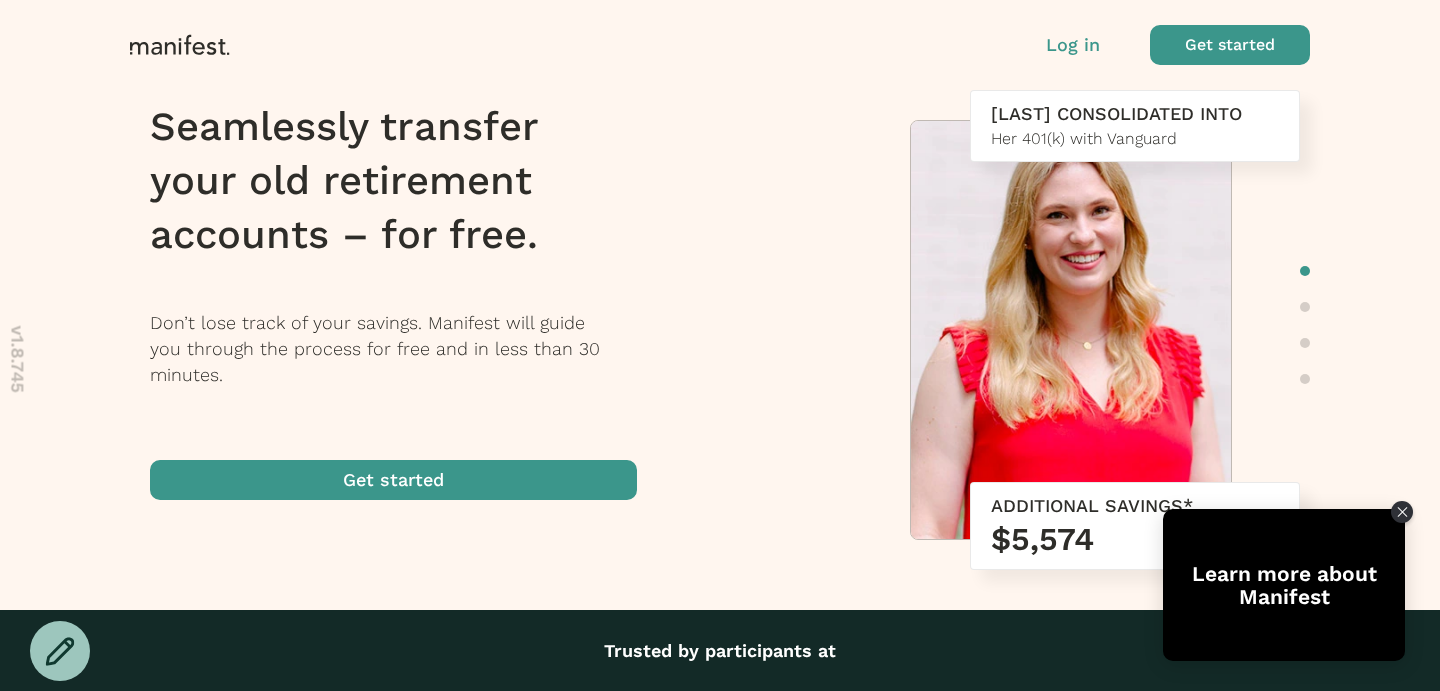 scroll, scrollTop: 0, scrollLeft: 0, axis: both 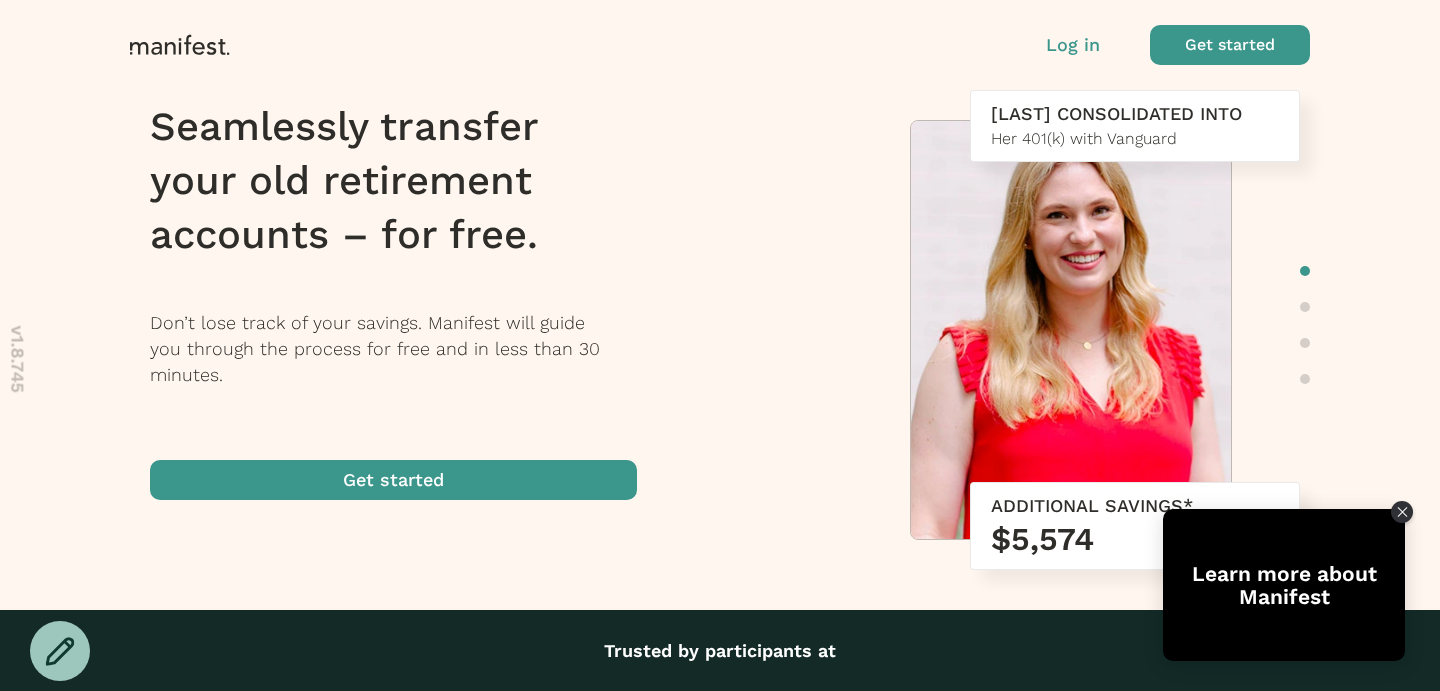 click at bounding box center (1230, 45) 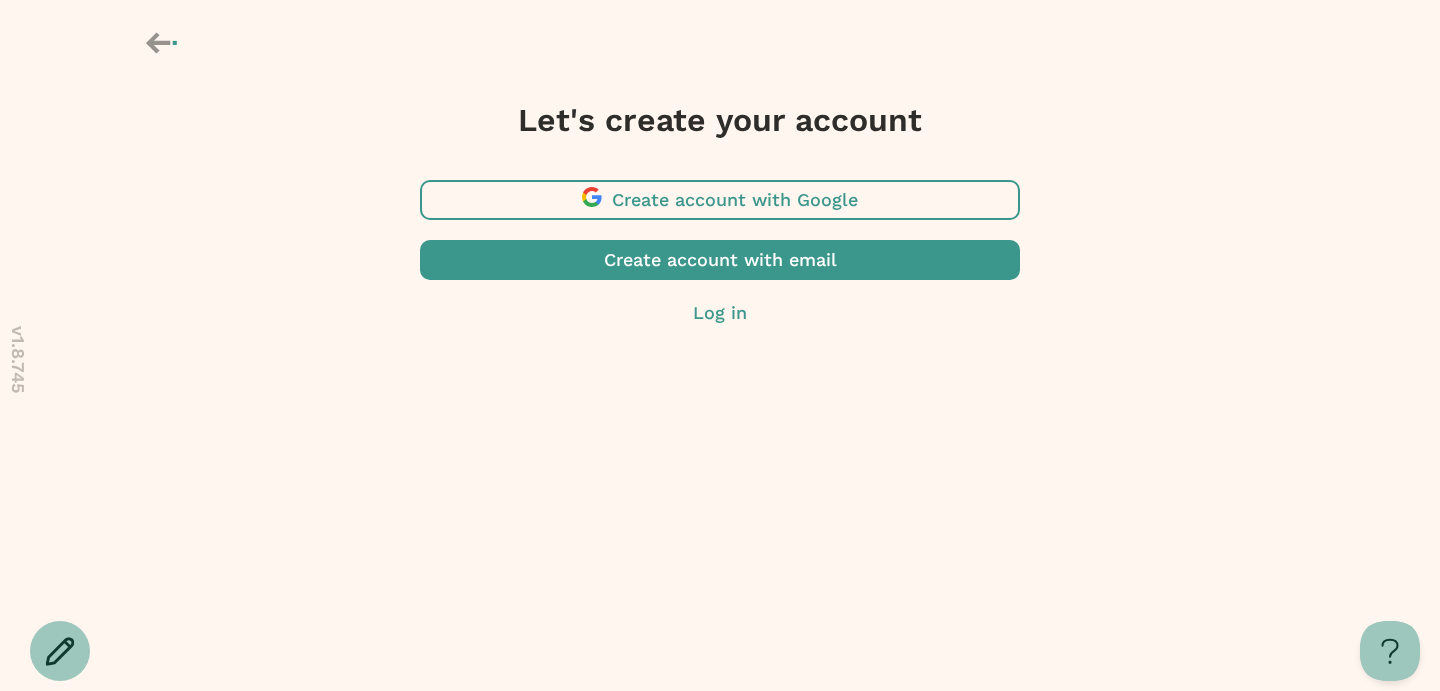 click at bounding box center [720, 260] 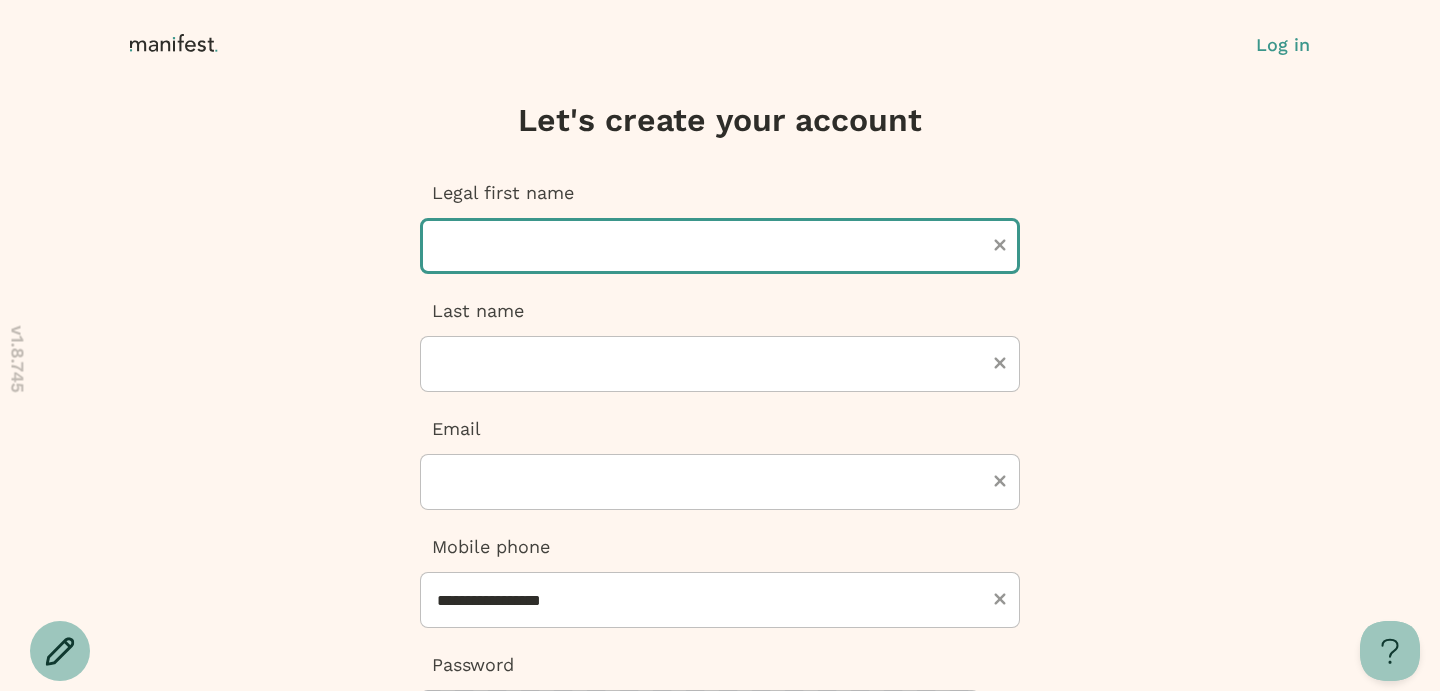 click at bounding box center (720, 246) 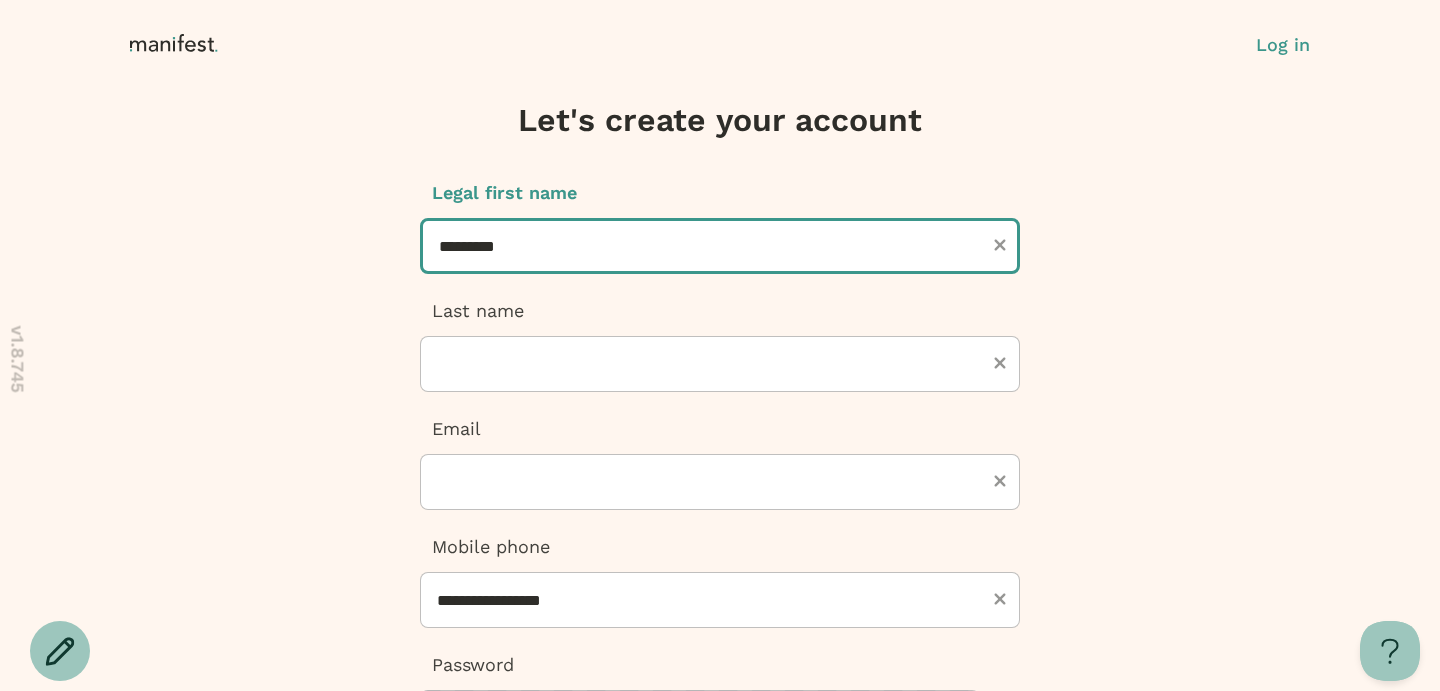 type on "*********" 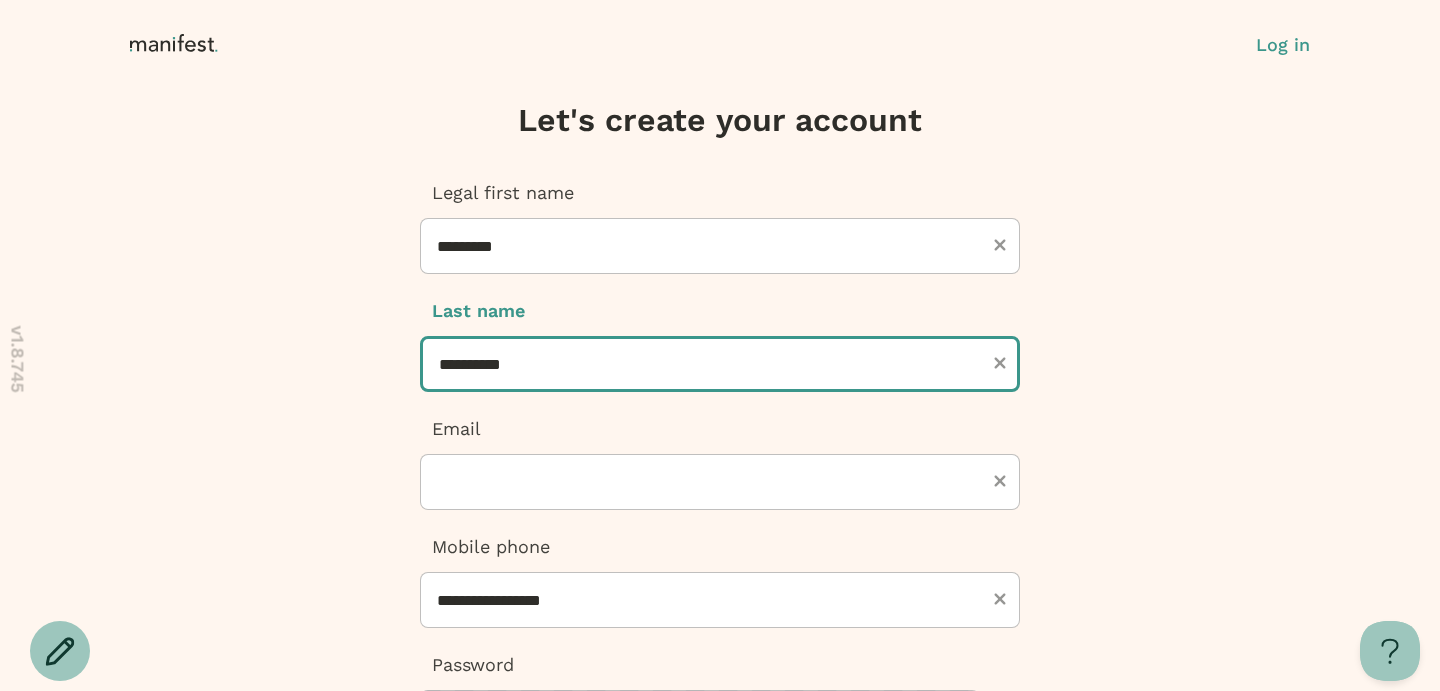 type on "**********" 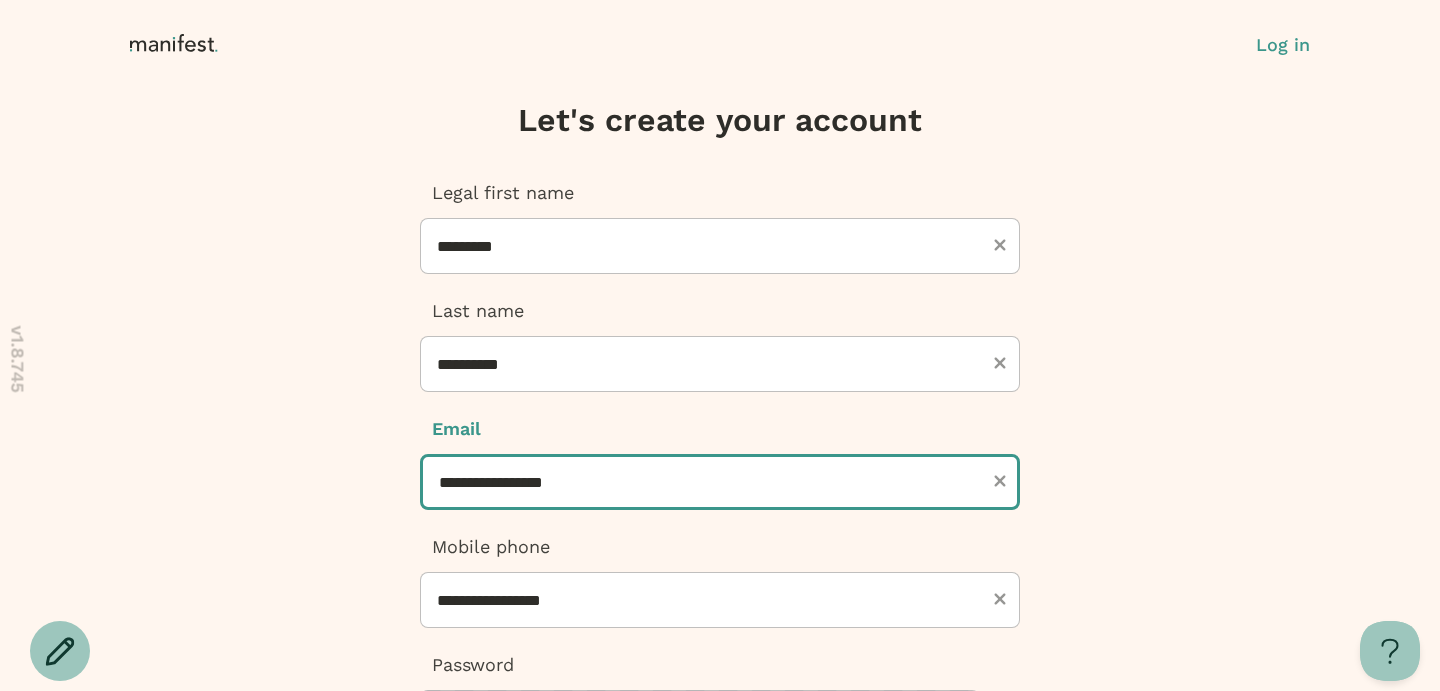 type on "**********" 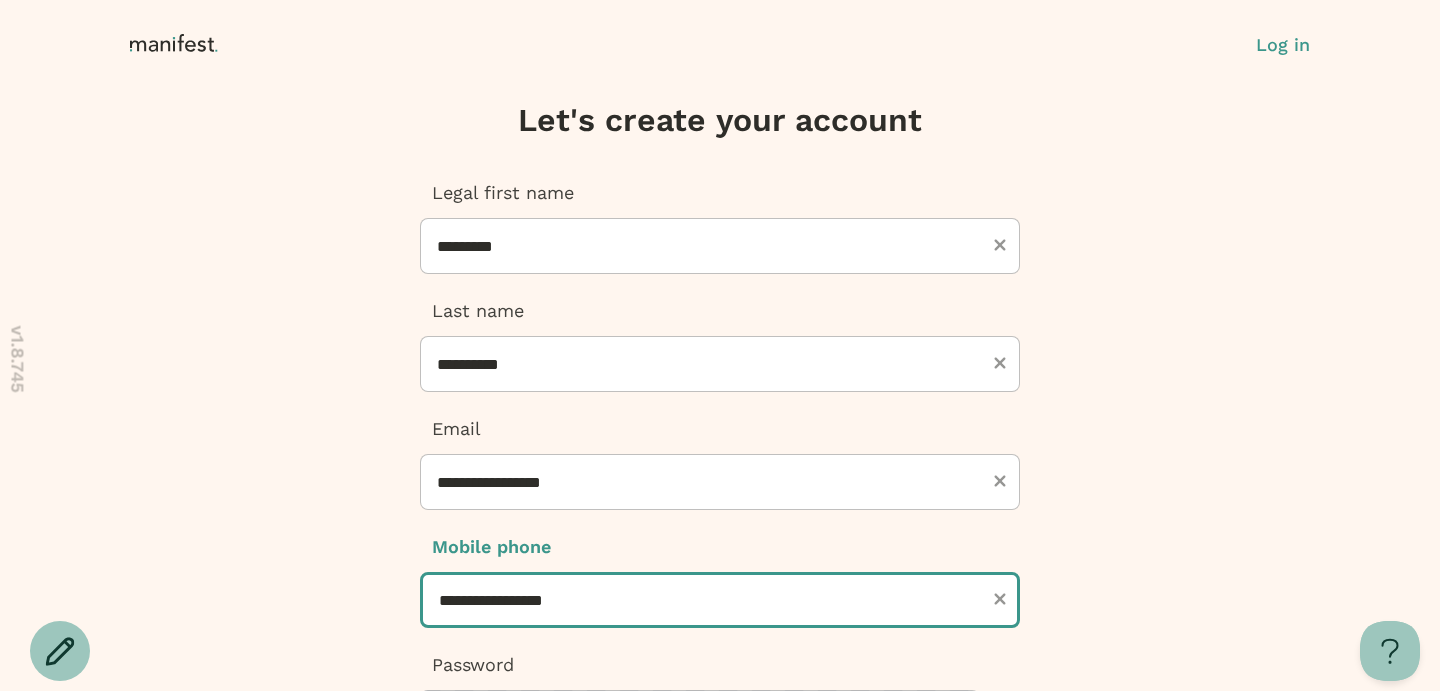 type on "***" 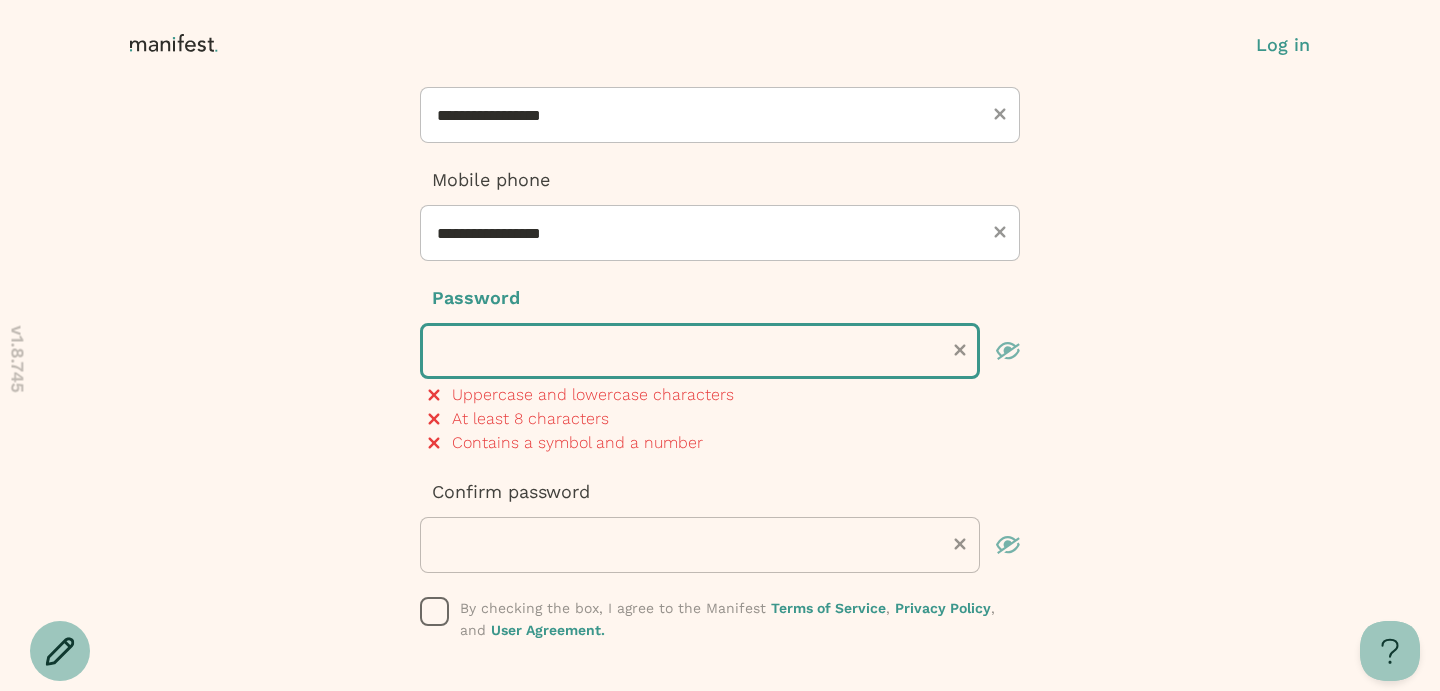 scroll, scrollTop: 372, scrollLeft: 0, axis: vertical 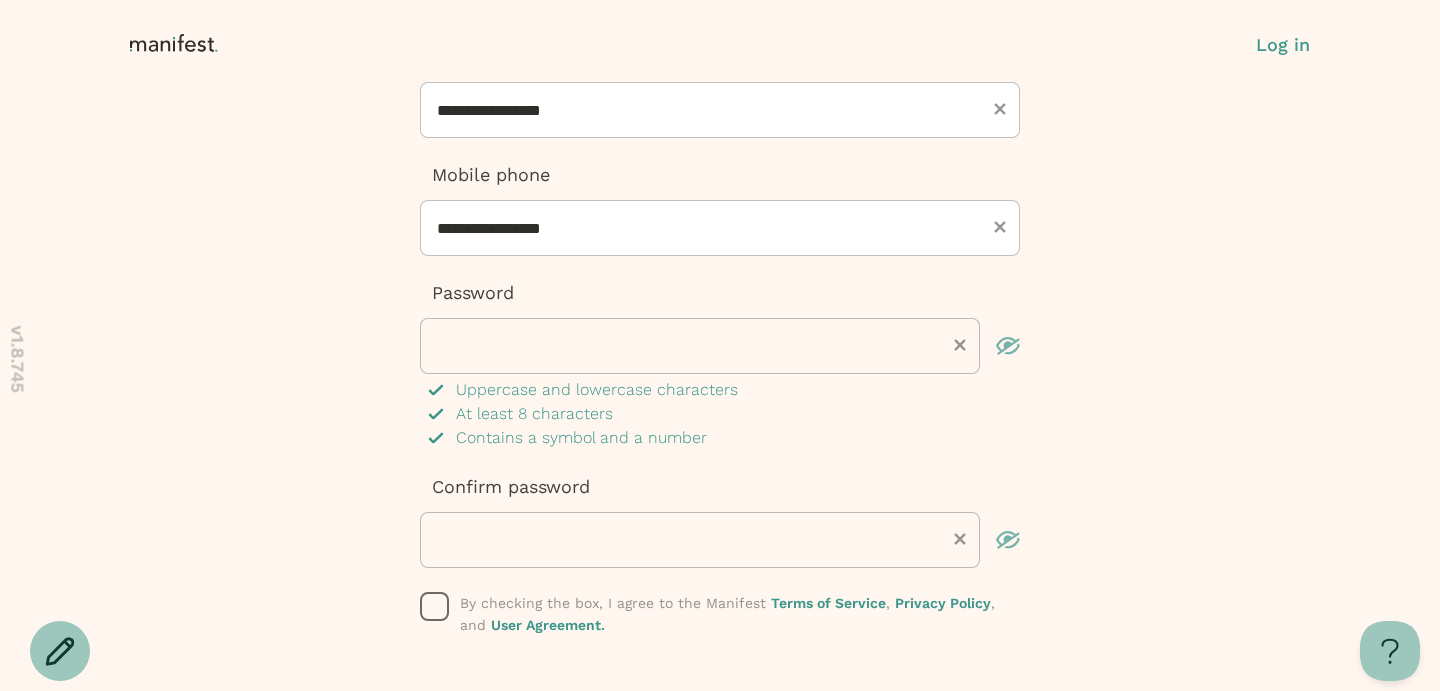click on "**********" at bounding box center [720, 232] 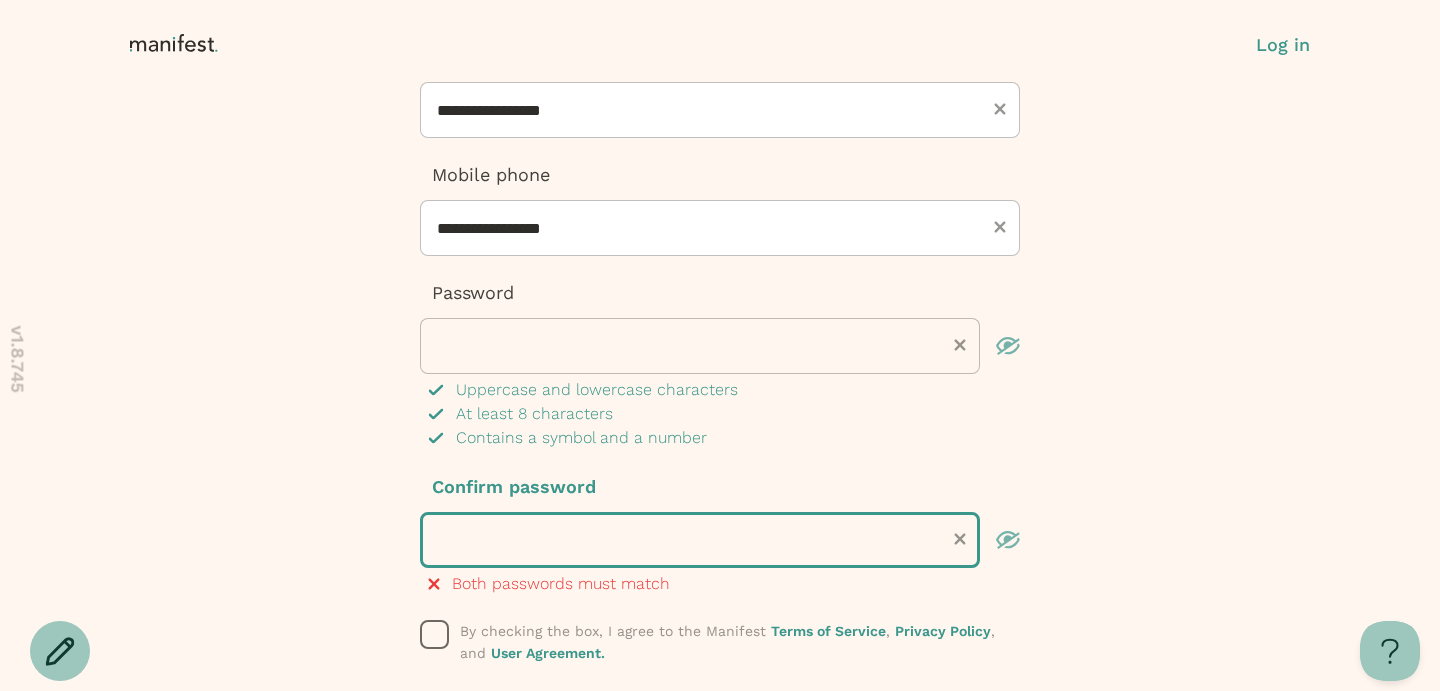scroll, scrollTop: 398, scrollLeft: 0, axis: vertical 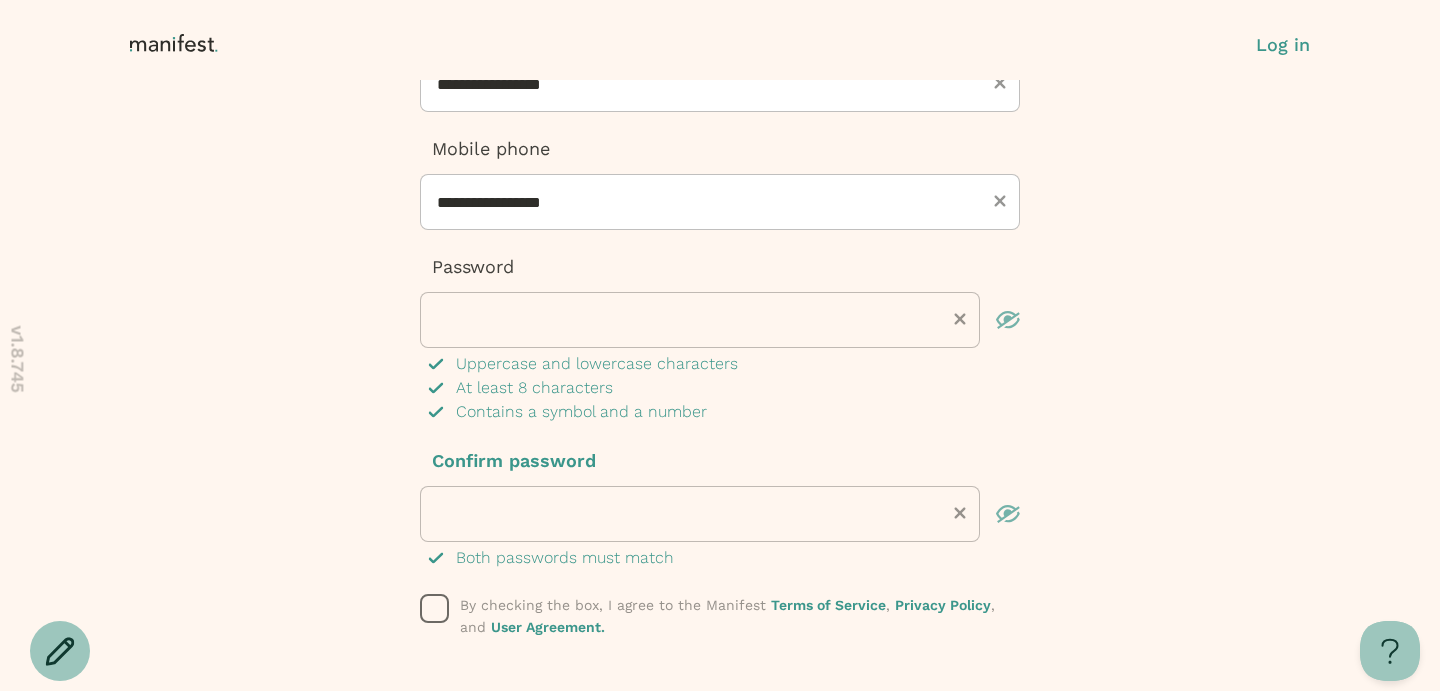 click on "**********" at bounding box center (720, 220) 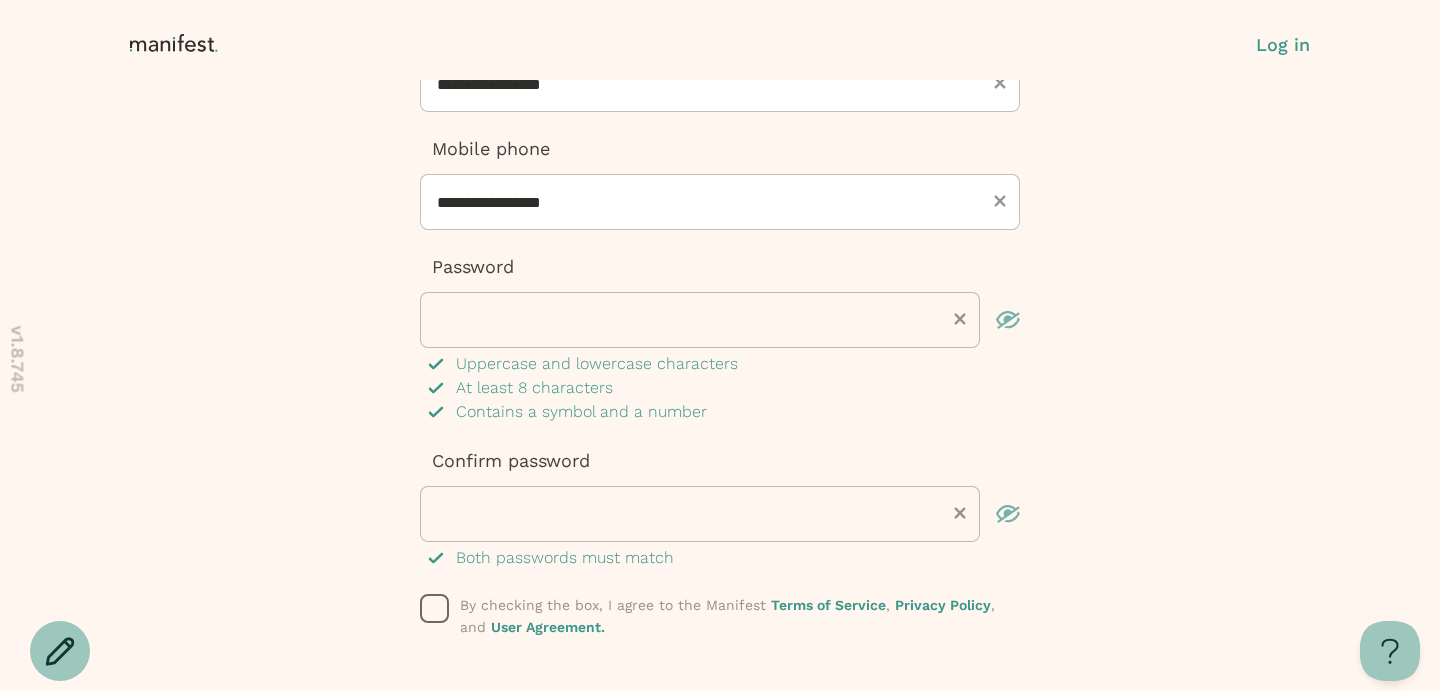click 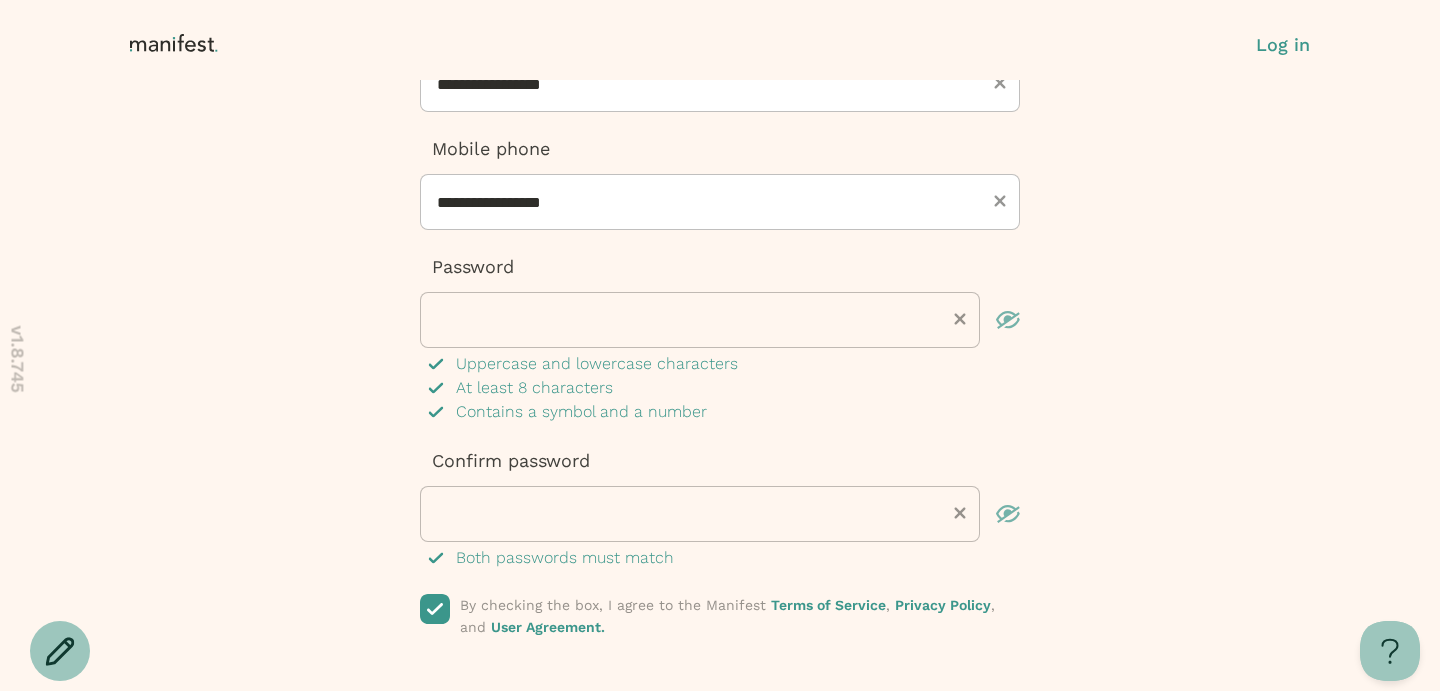 scroll, scrollTop: 545, scrollLeft: 0, axis: vertical 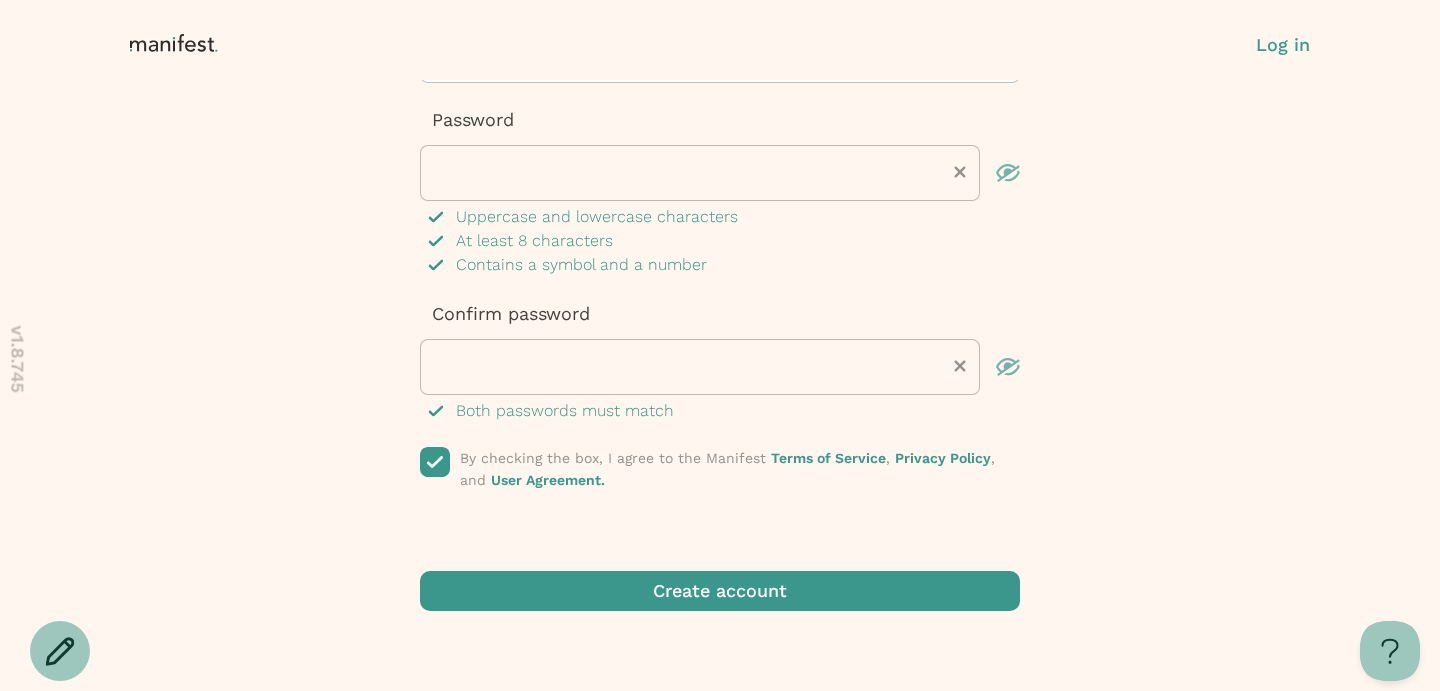 click at bounding box center (720, 591) 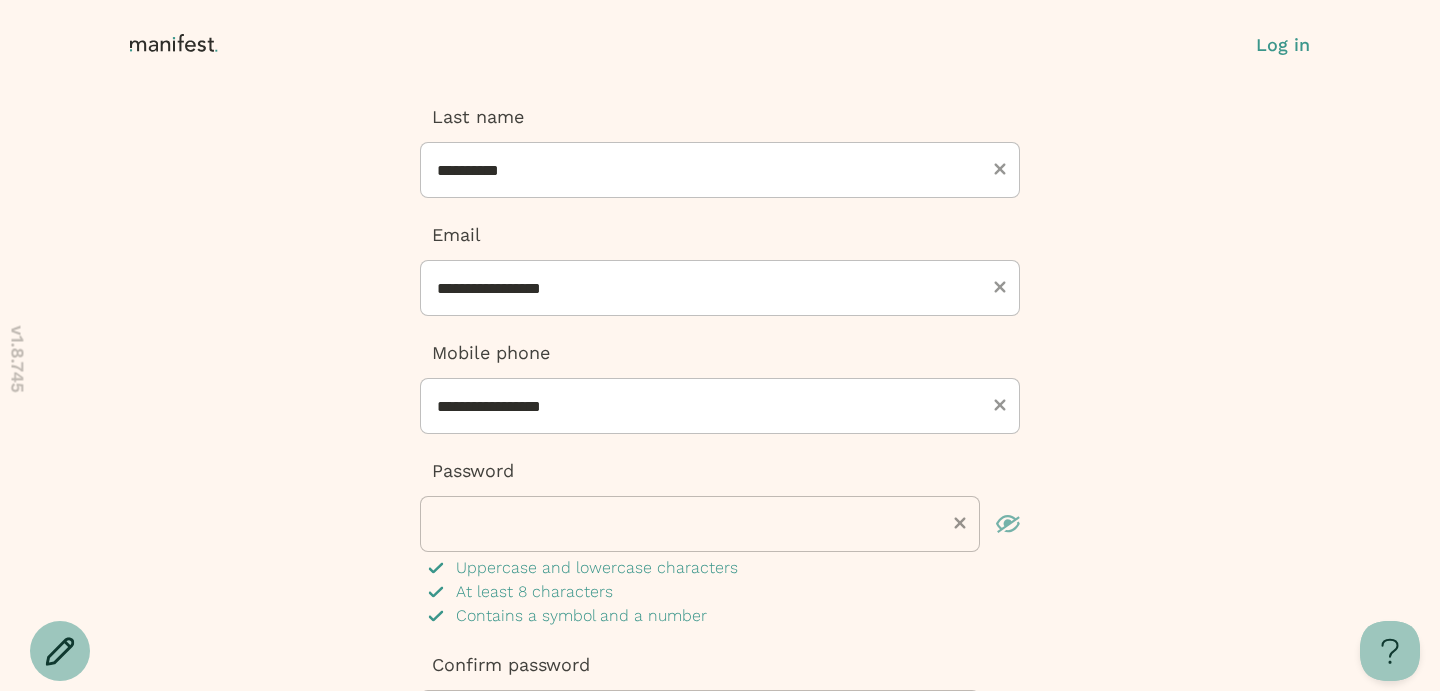 scroll, scrollTop: 611, scrollLeft: 0, axis: vertical 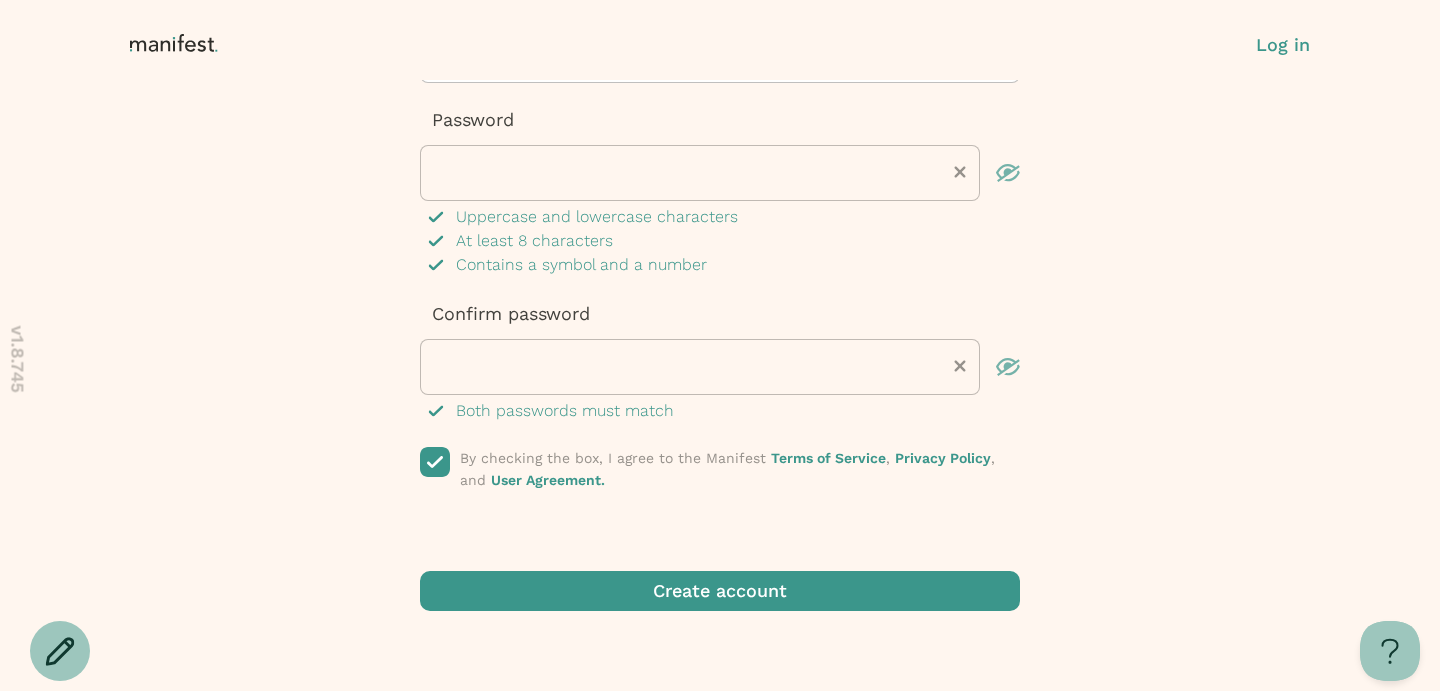 click on "Create account" at bounding box center [720, 591] 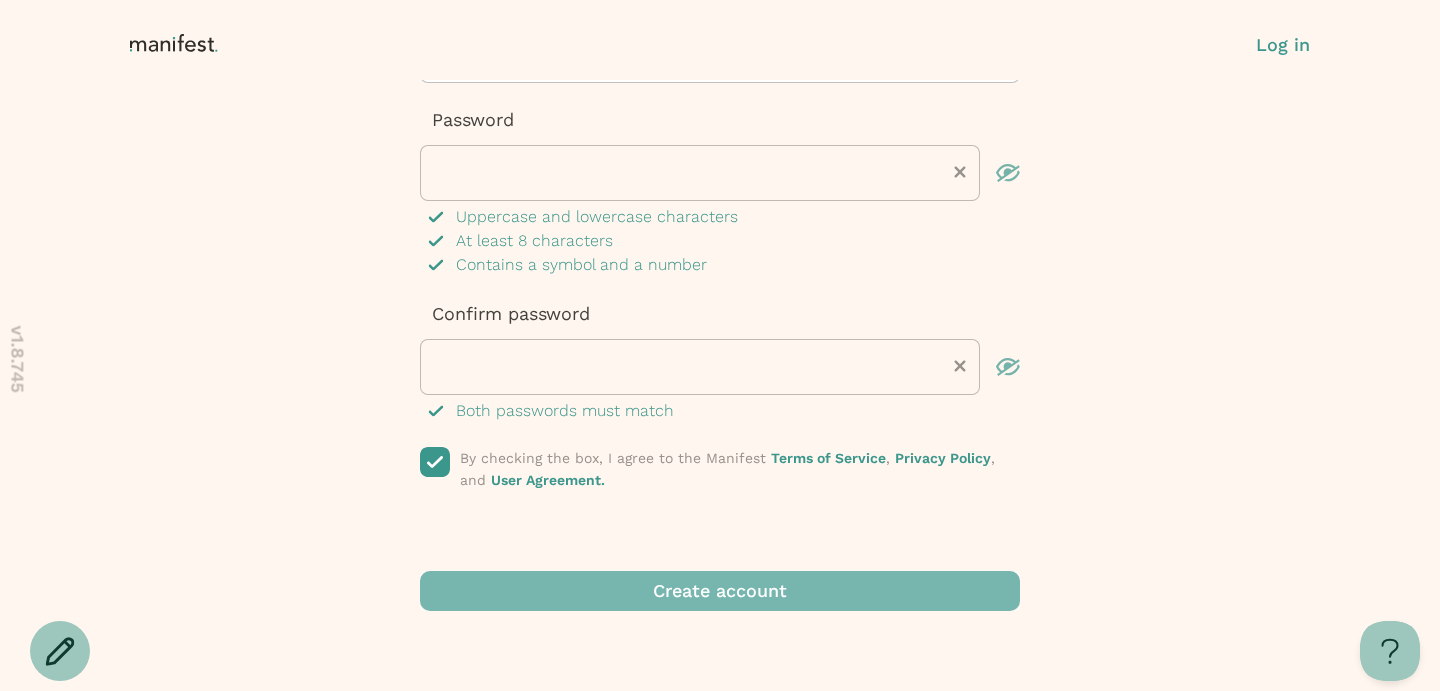 scroll, scrollTop: 545, scrollLeft: 0, axis: vertical 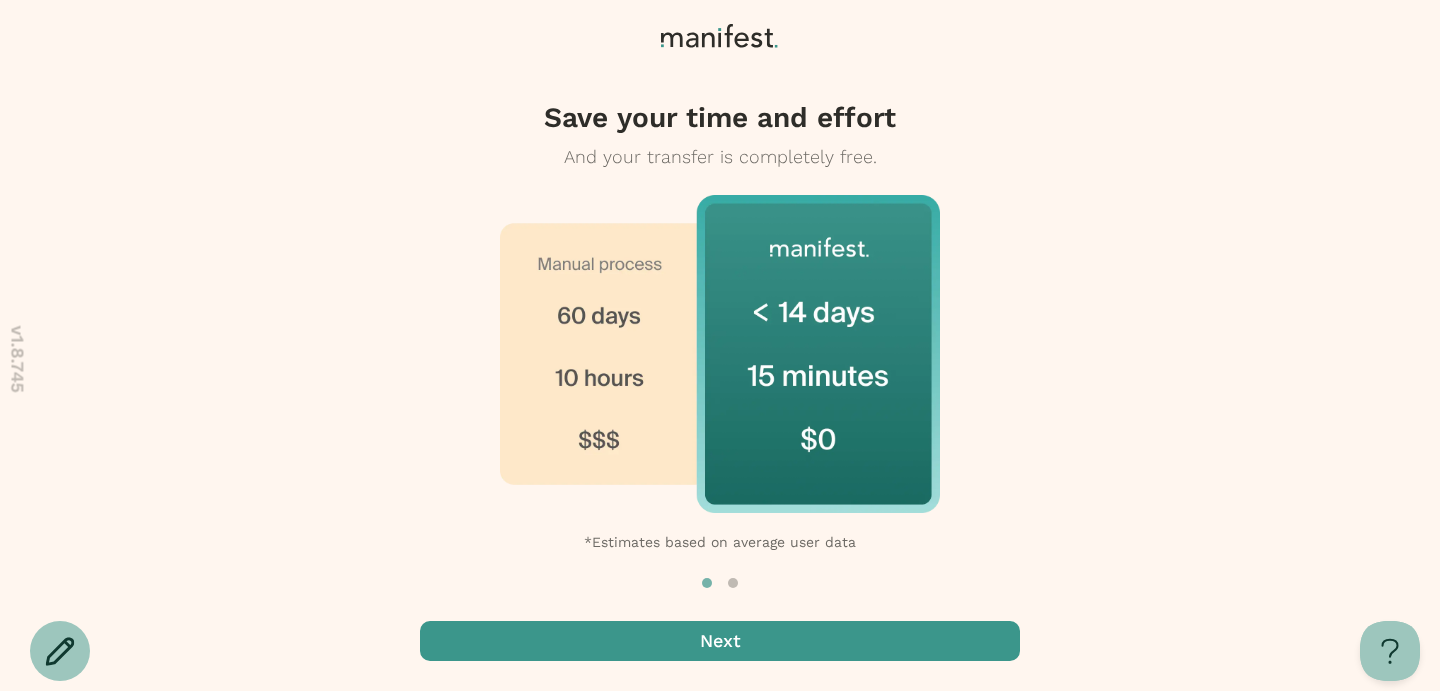click at bounding box center (720, 641) 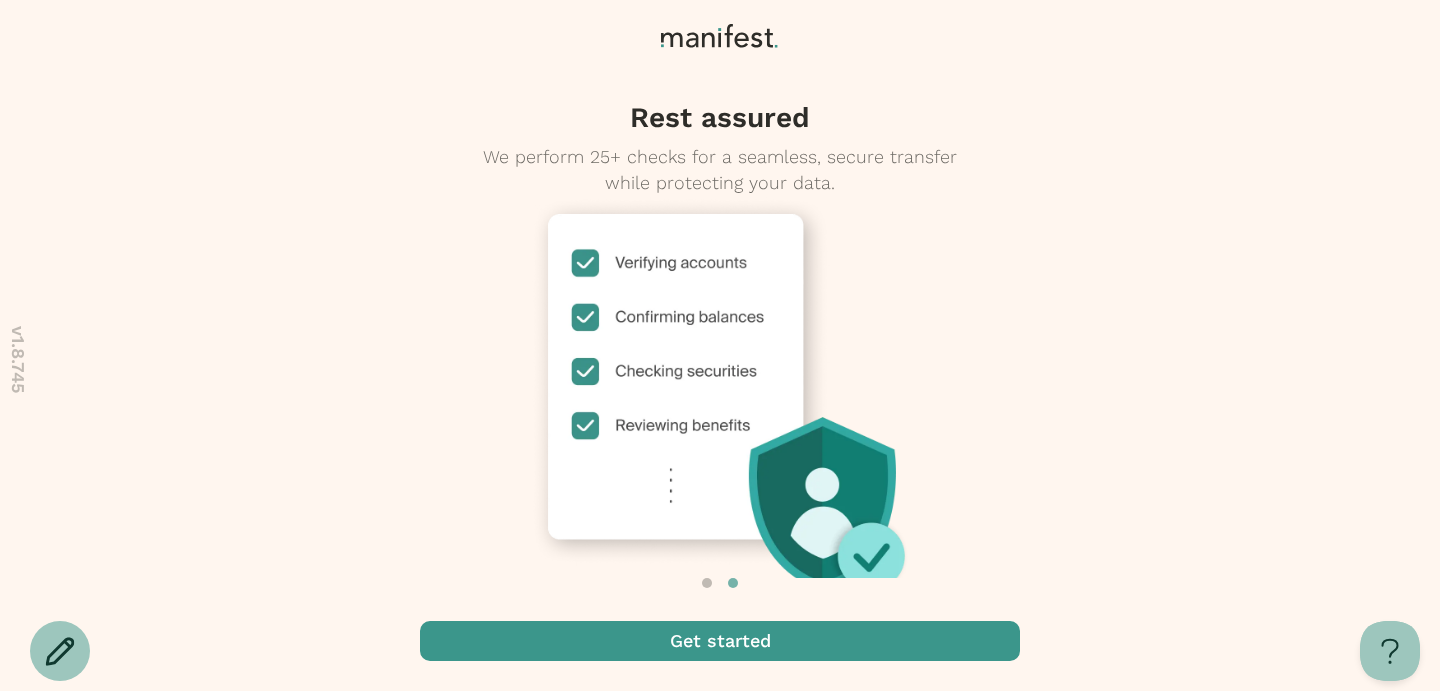 click at bounding box center (720, 641) 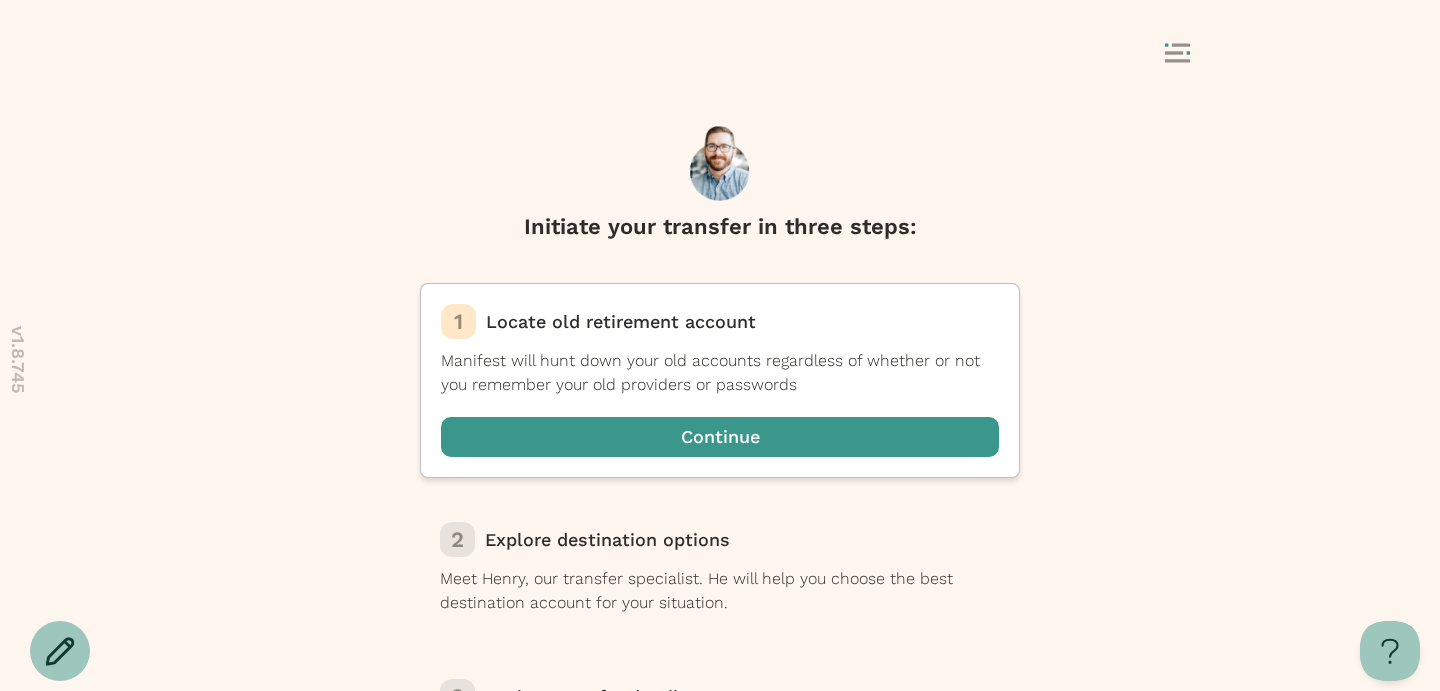 scroll, scrollTop: 0, scrollLeft: 0, axis: both 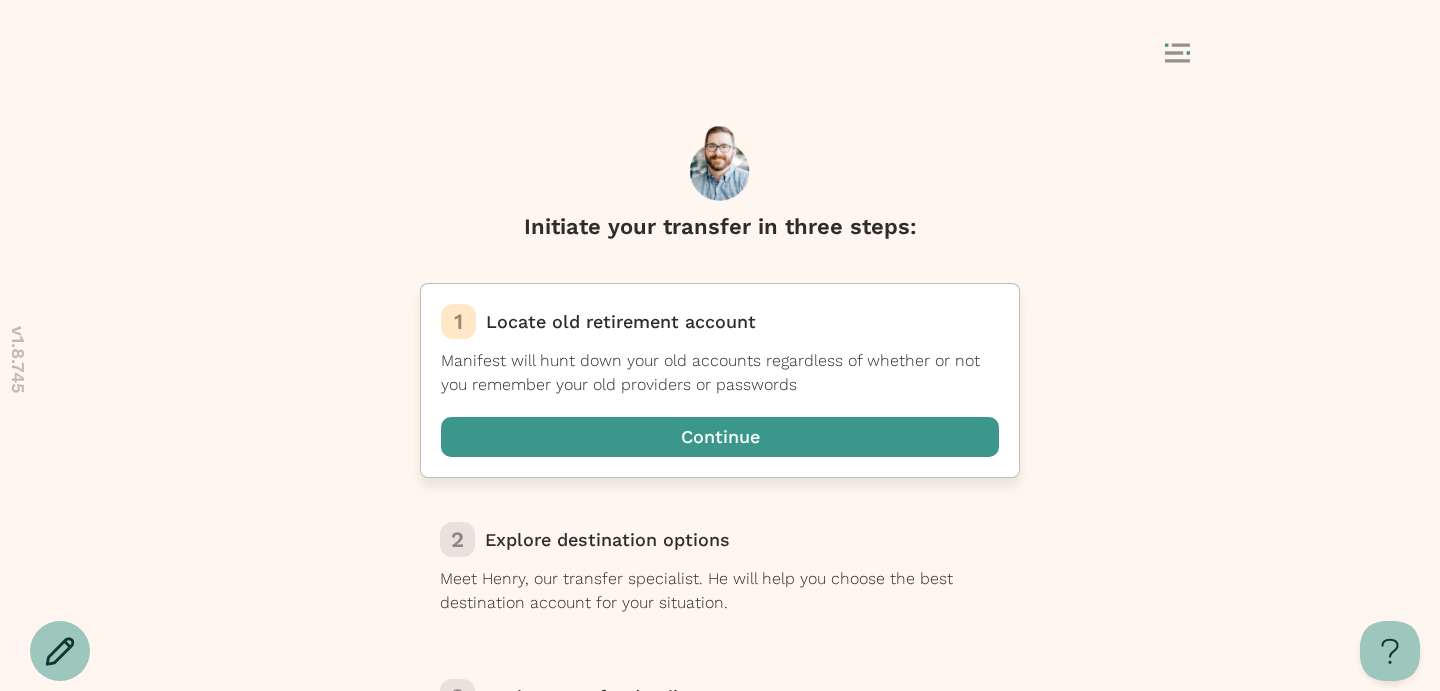 click at bounding box center (720, 437) 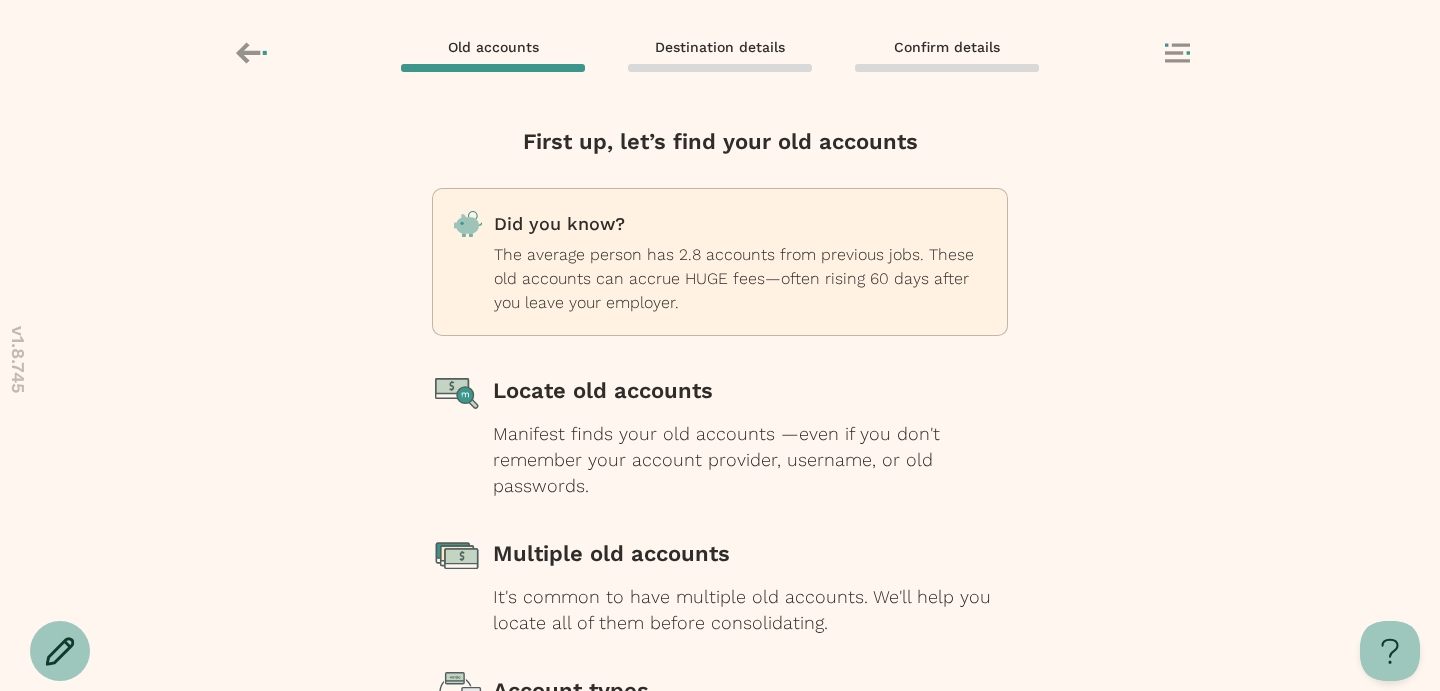 scroll, scrollTop: 260, scrollLeft: 0, axis: vertical 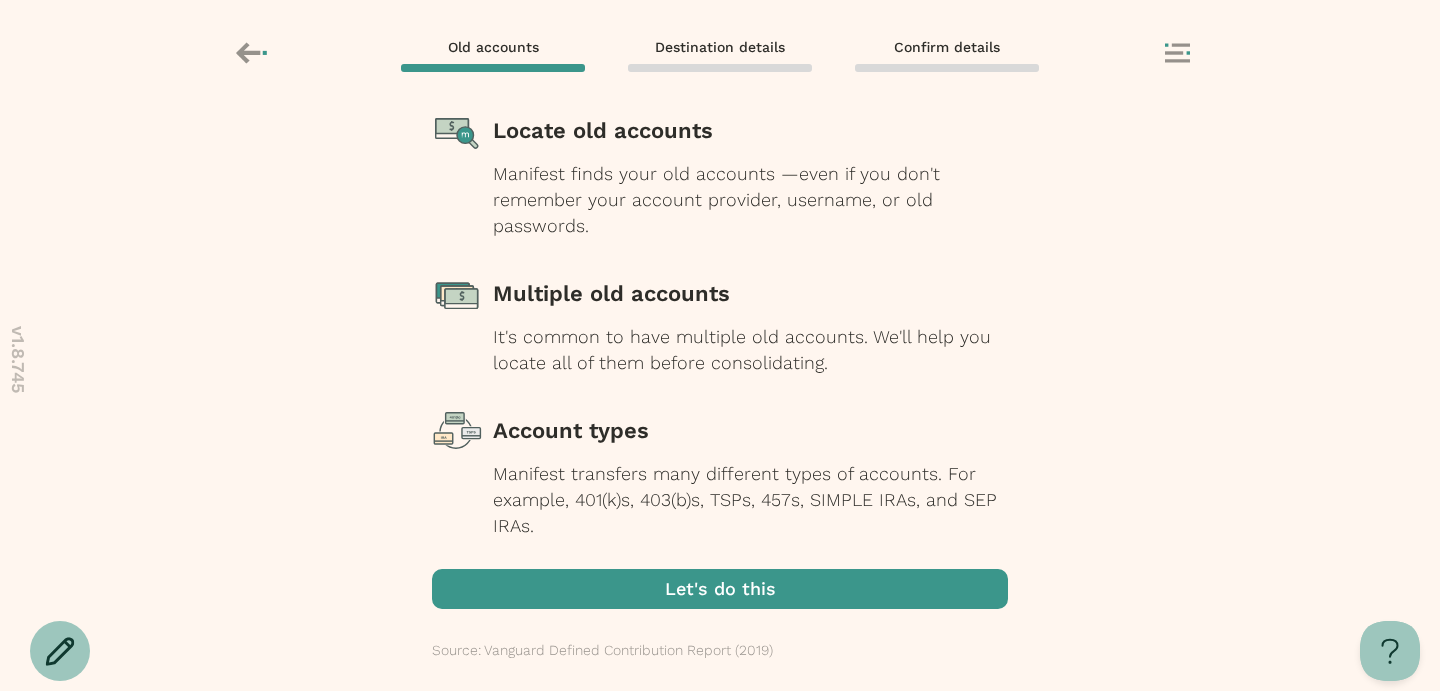 click at bounding box center [720, 589] 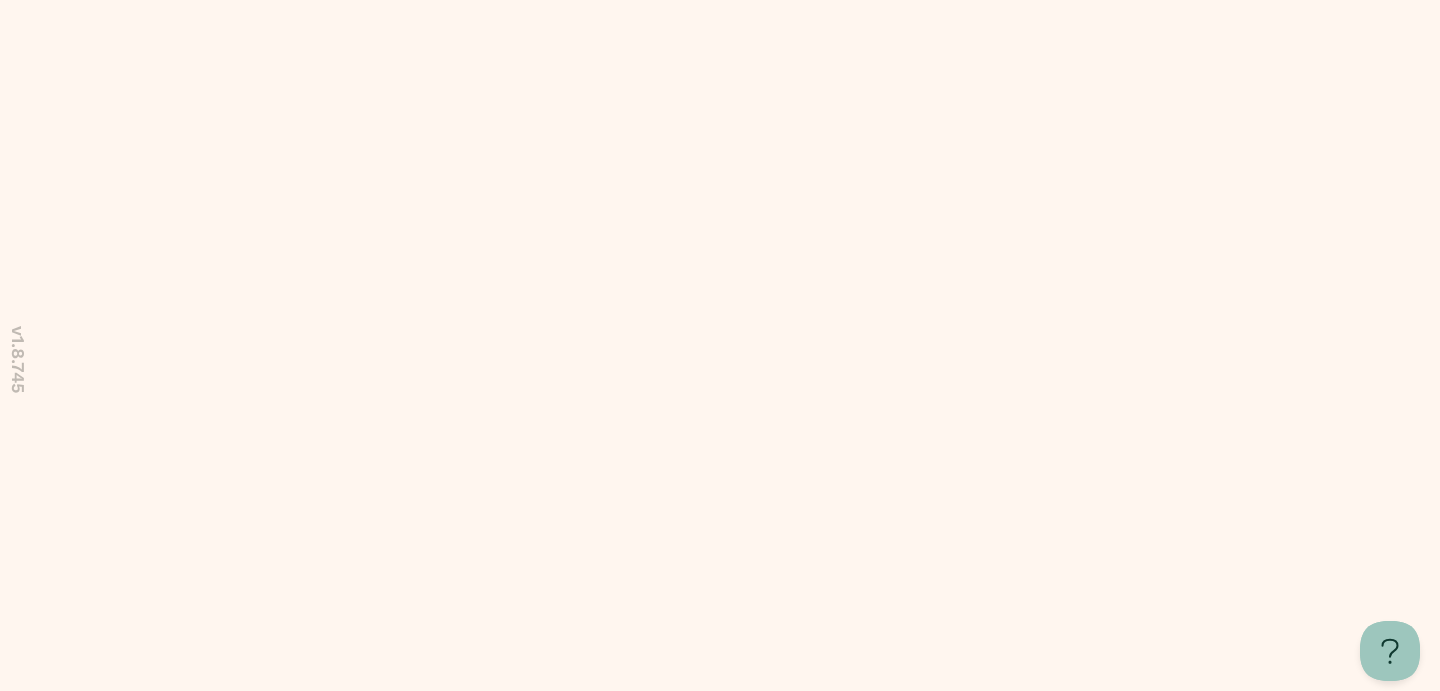 scroll, scrollTop: 0, scrollLeft: 0, axis: both 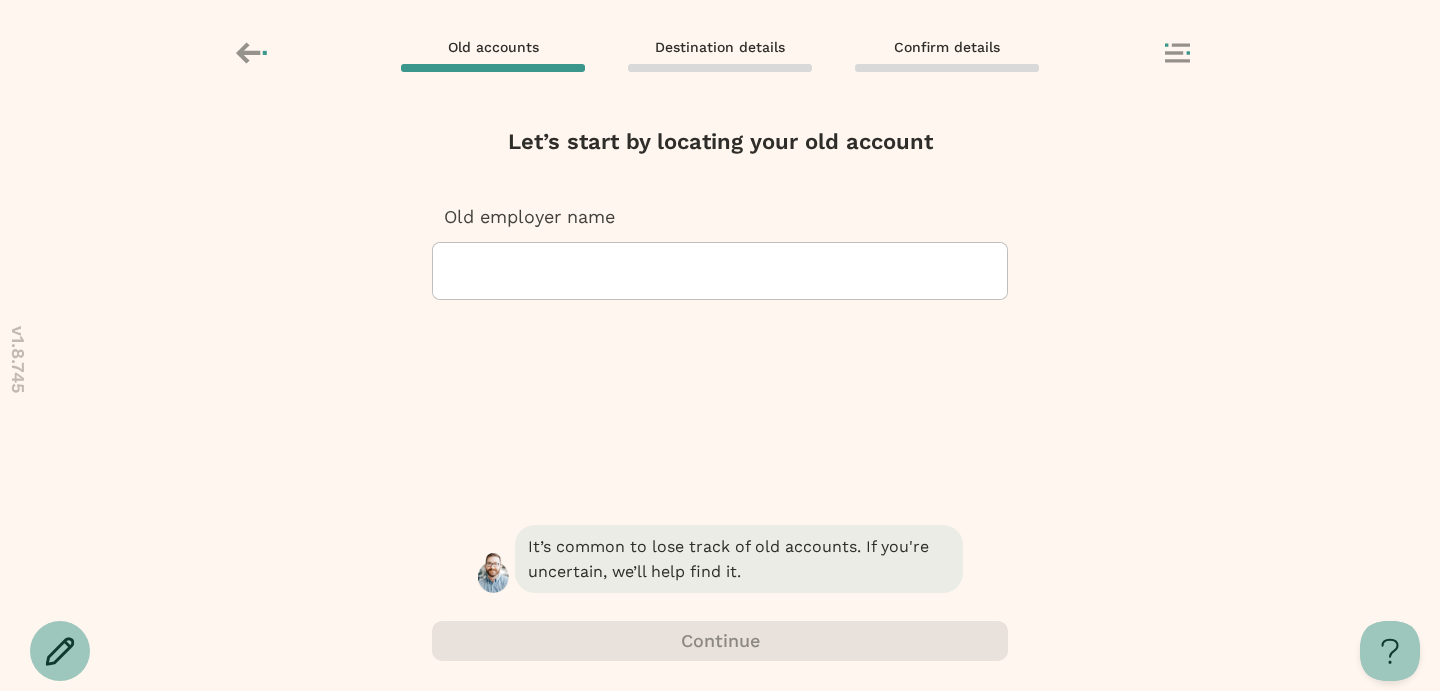 click at bounding box center (720, 271) 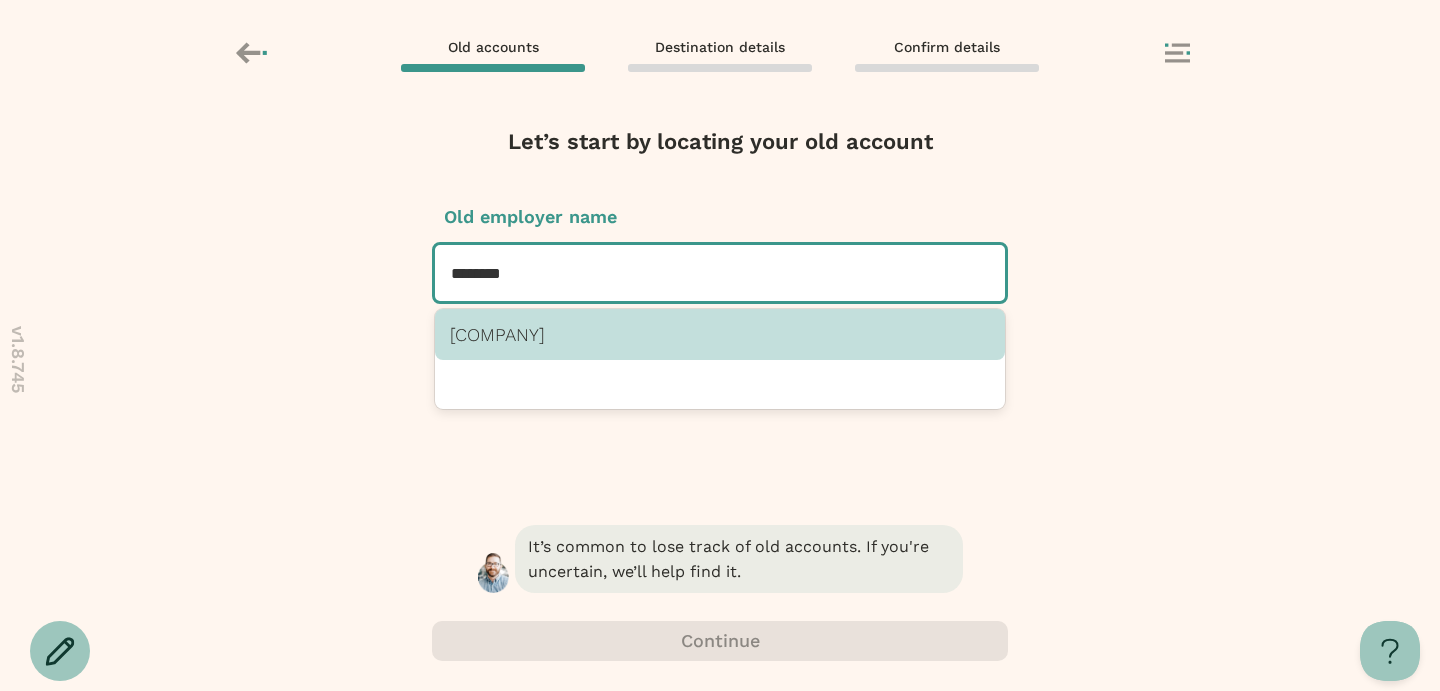 click on "[COMPANY]" at bounding box center (720, 334) 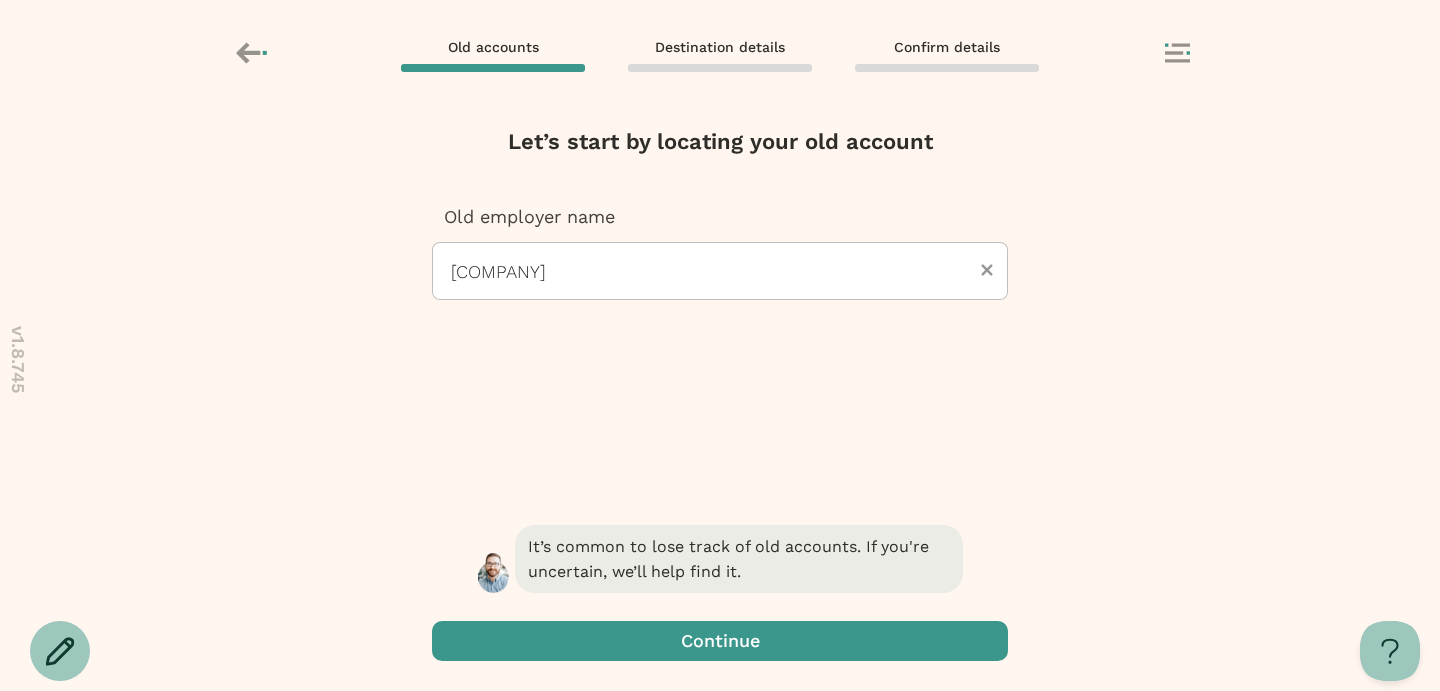 click at bounding box center (720, 641) 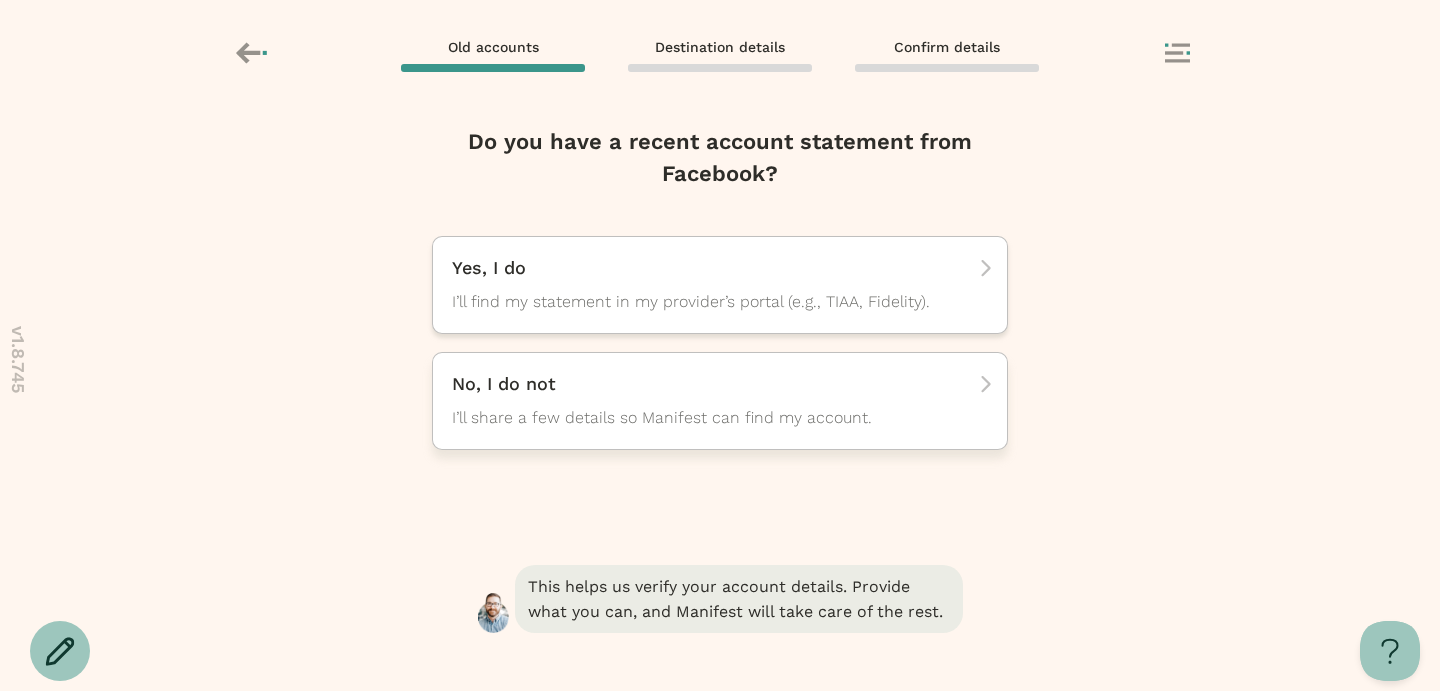 click on "I’ll share a few details so Manifest can find my account." at bounding box center (713, 401) 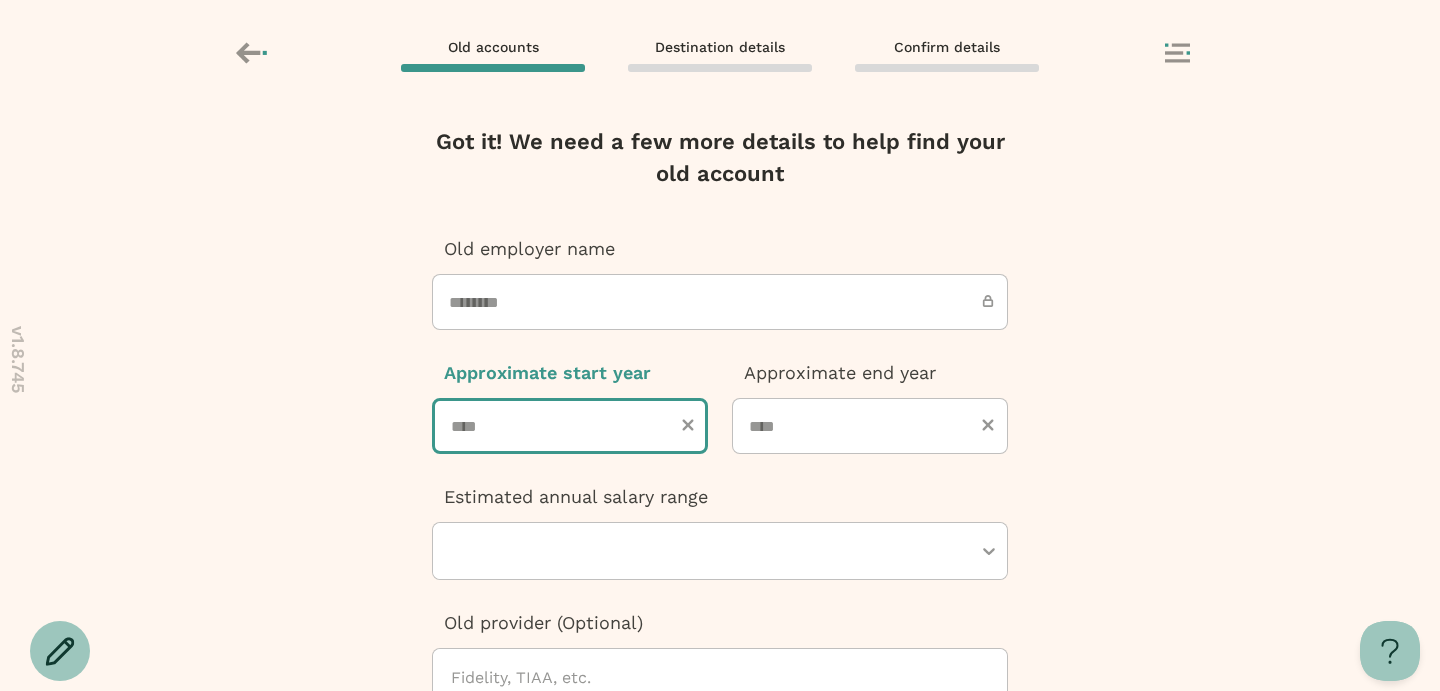 click at bounding box center [570, 426] 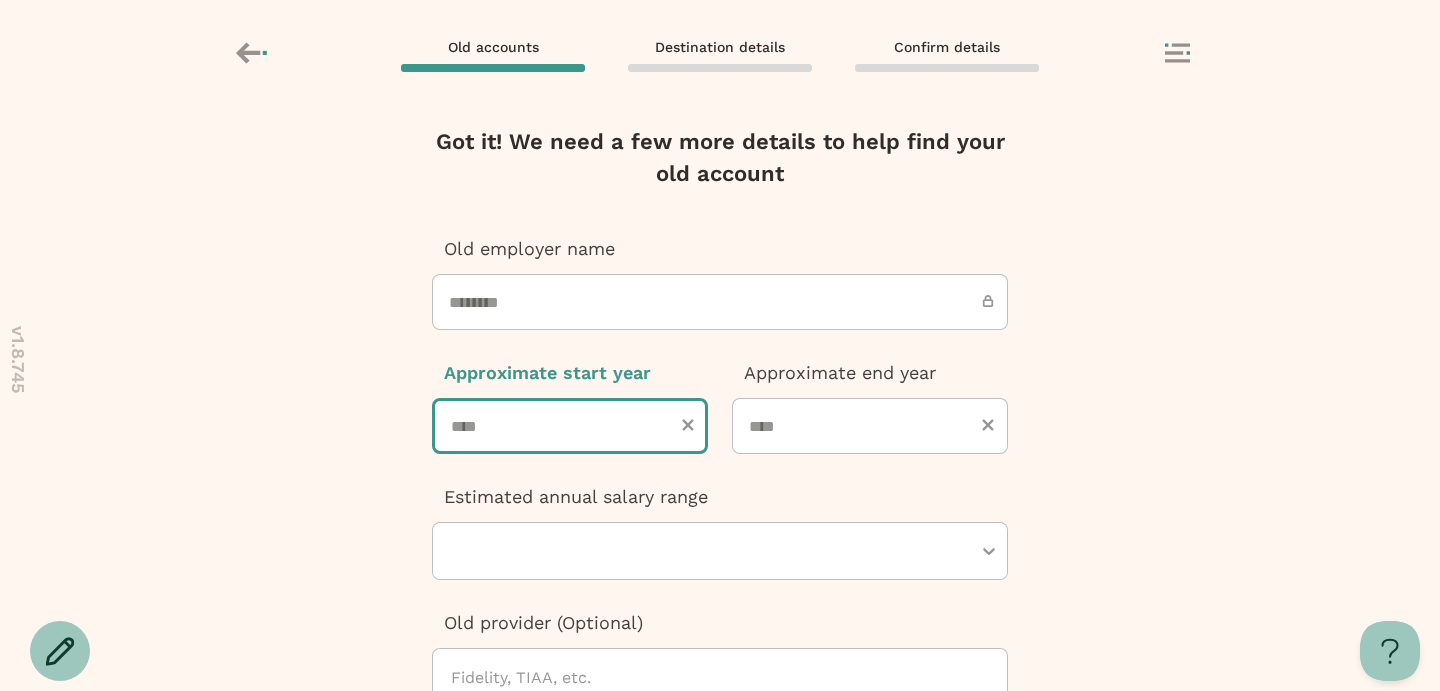 type on "****" 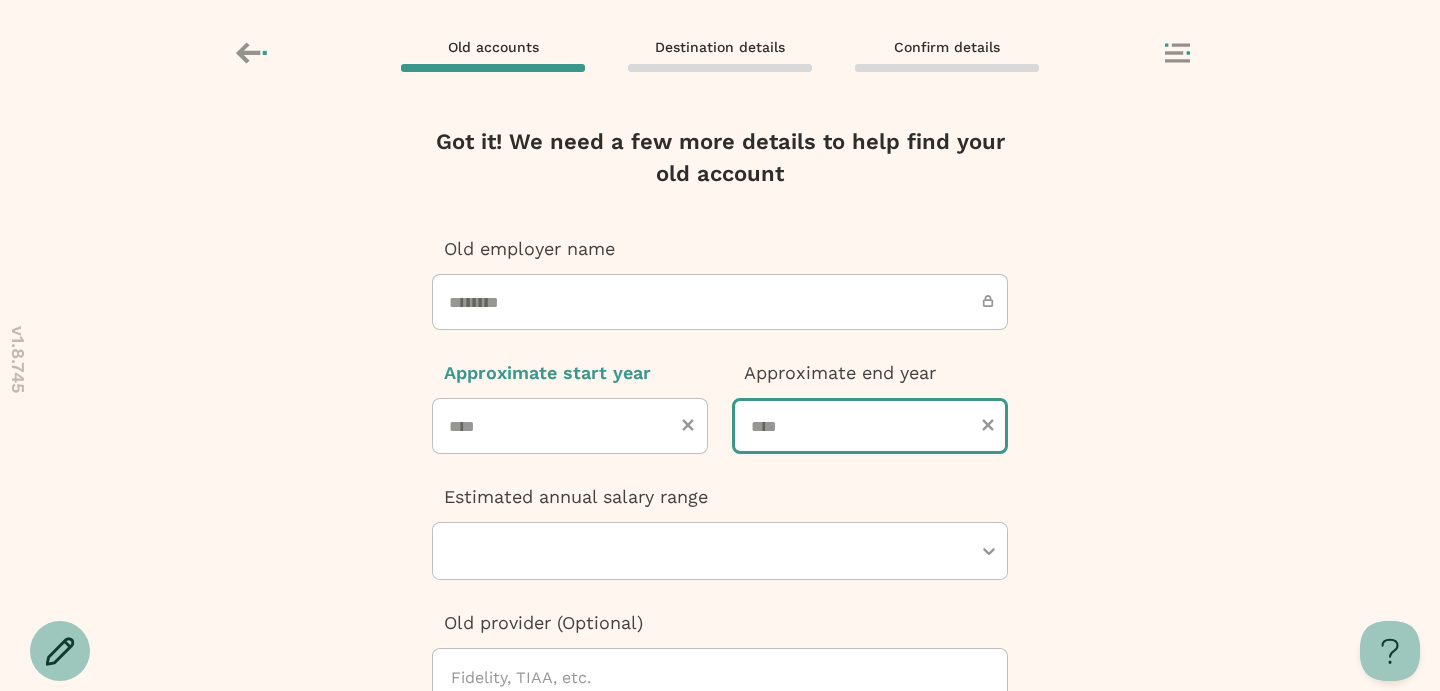 click at bounding box center (870, 426) 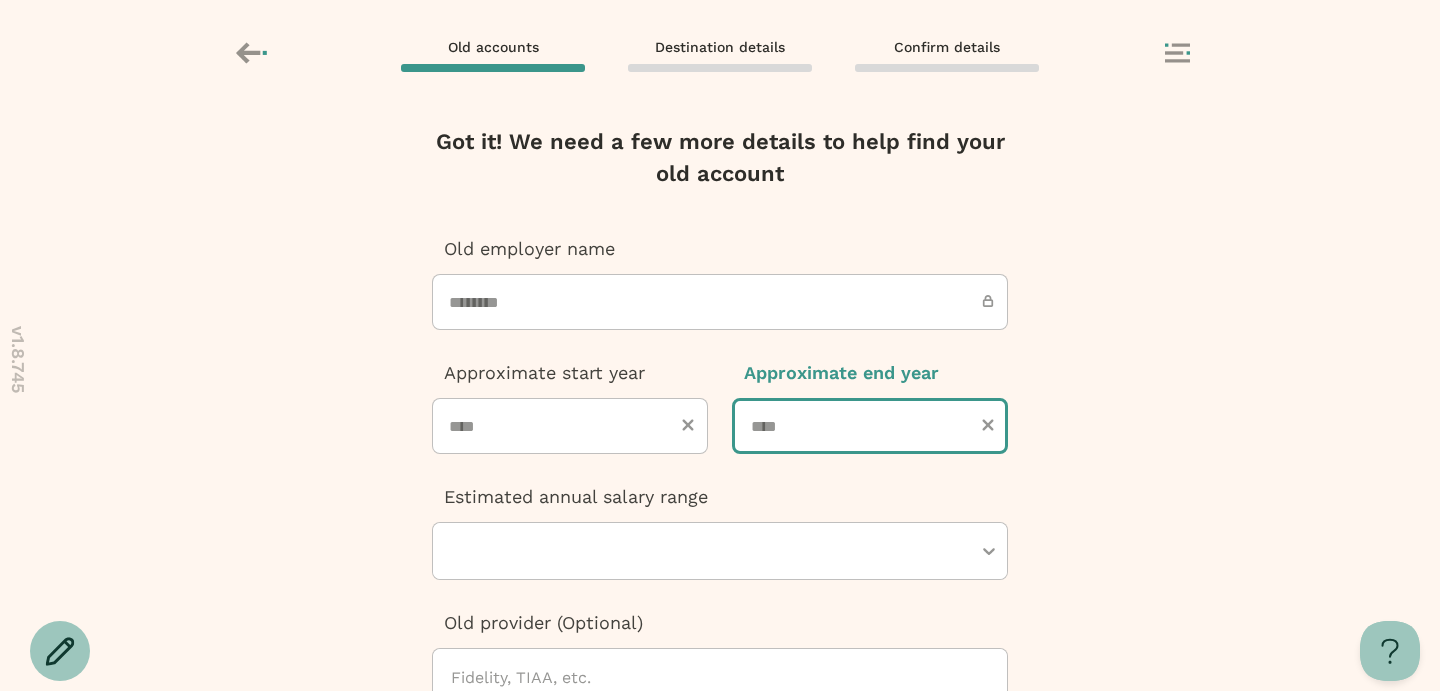 type on "****" 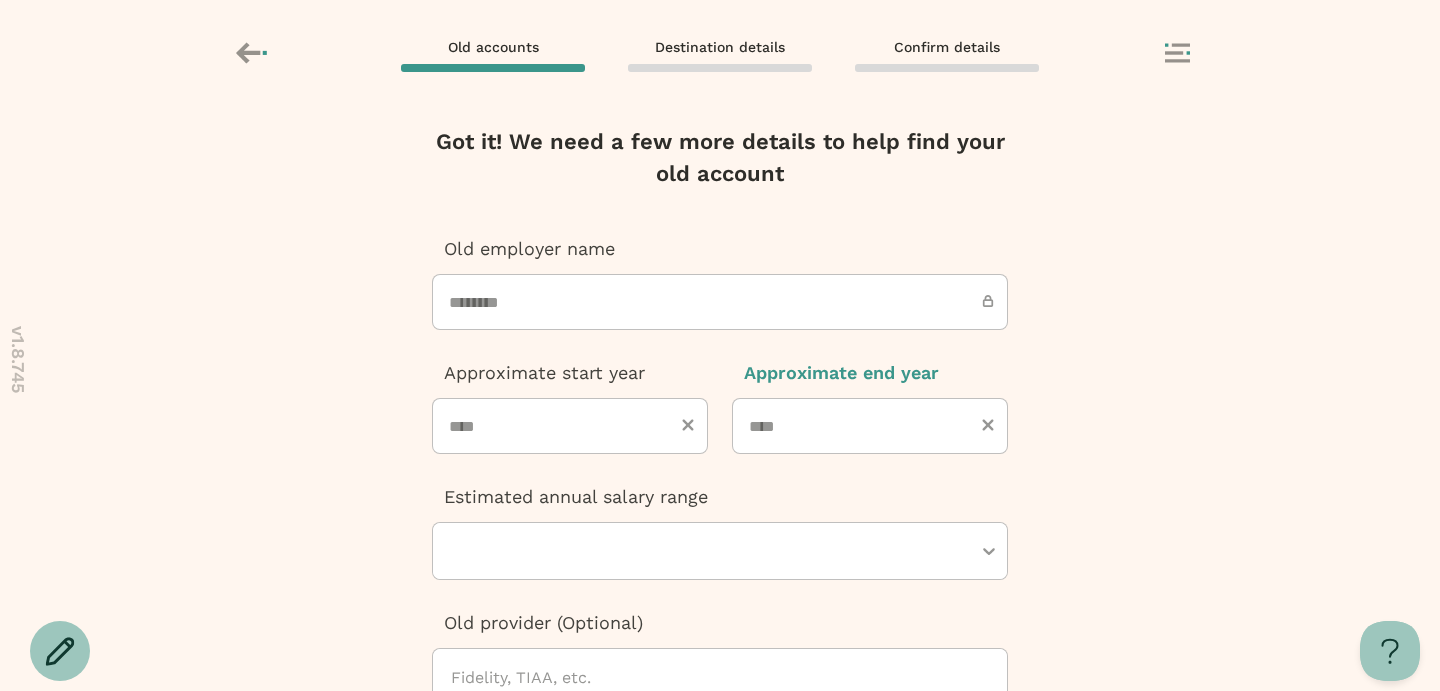 click at bounding box center (710, 551) 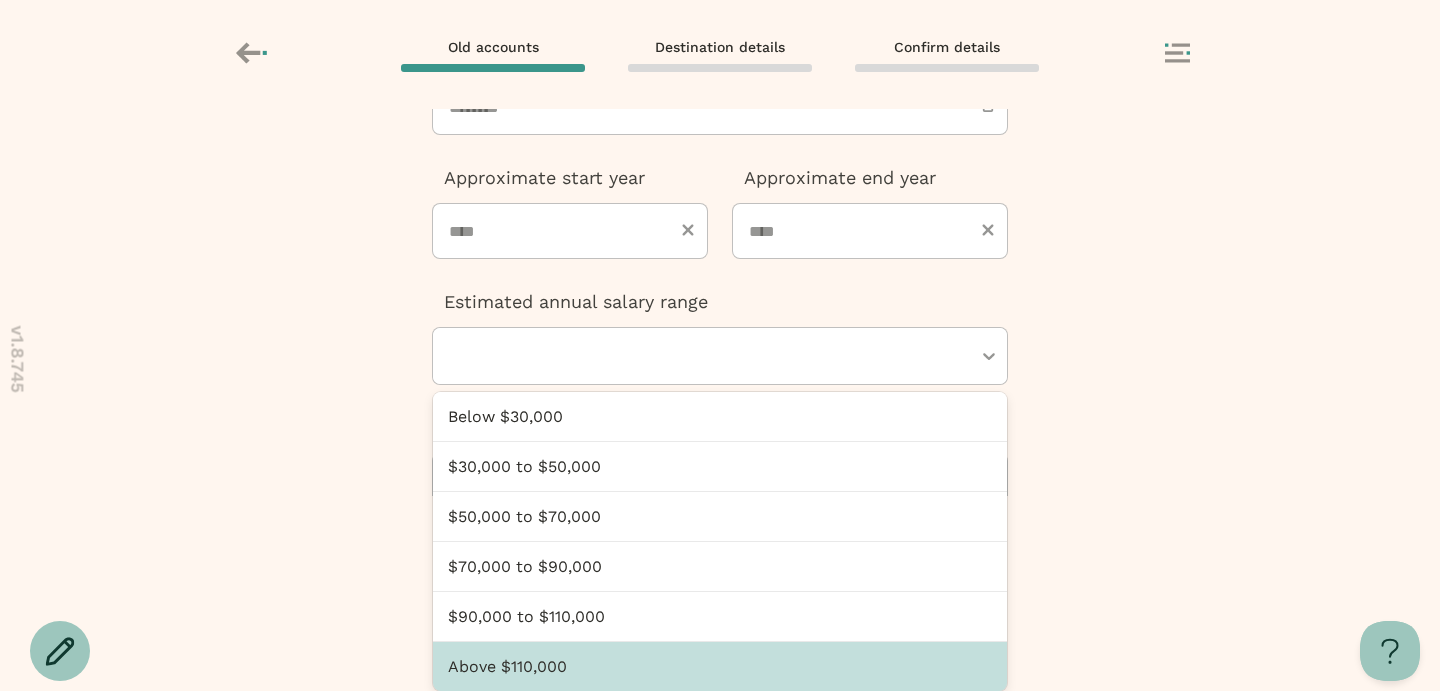click on "Above $110,000" at bounding box center (720, 666) 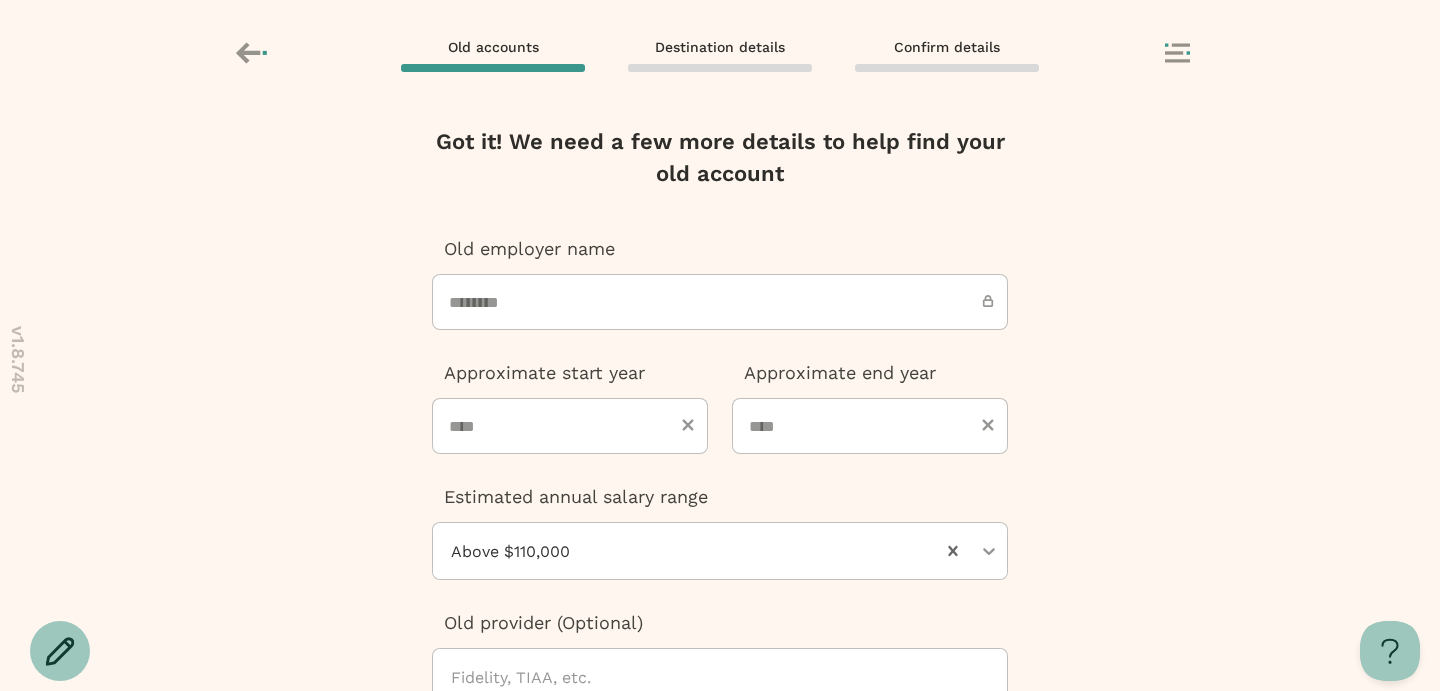 scroll, scrollTop: 265, scrollLeft: 0, axis: vertical 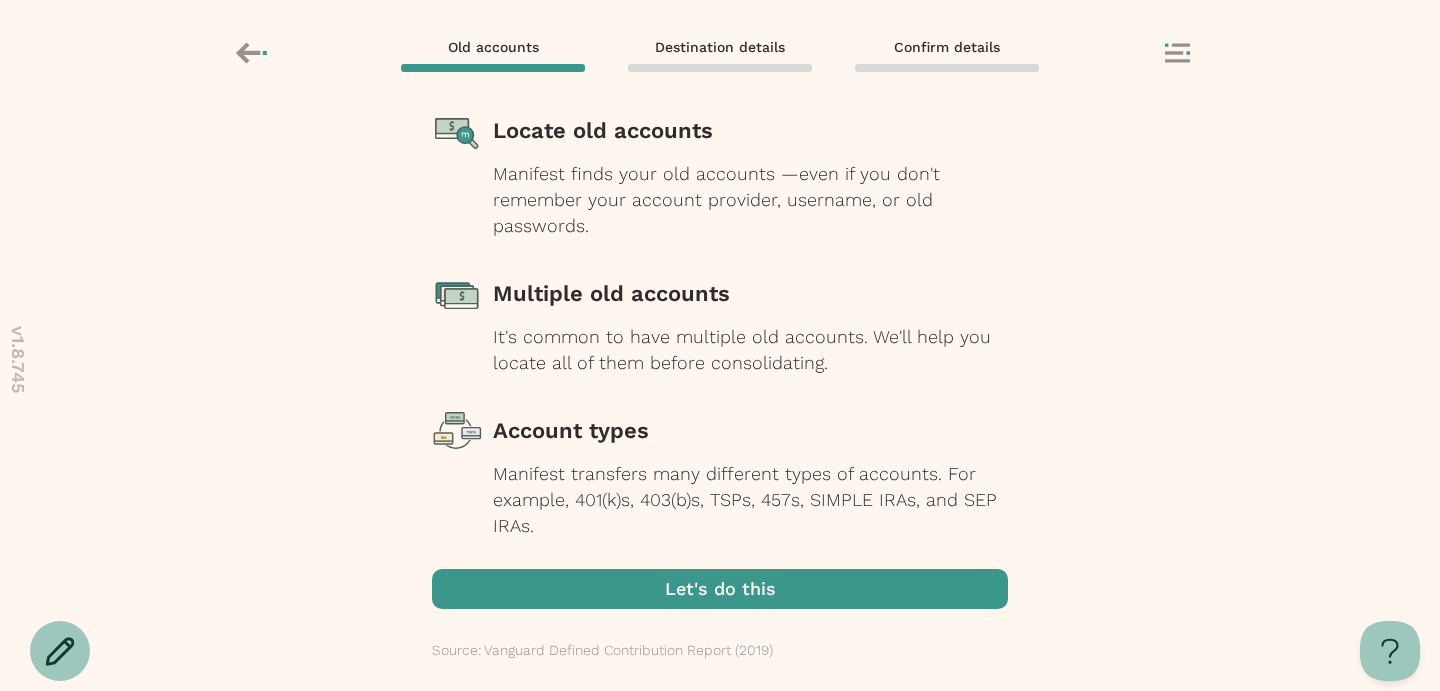 click at bounding box center (720, 589) 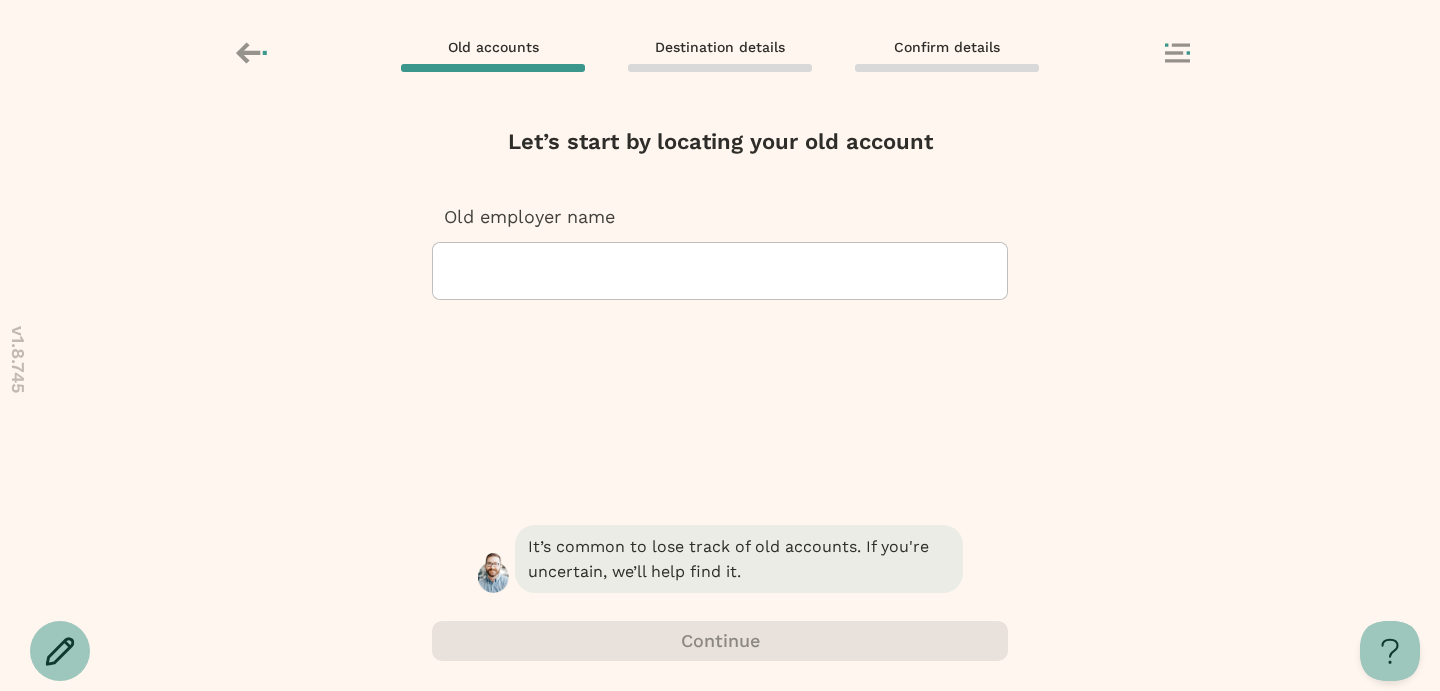 click on "Old employer name" at bounding box center [720, 252] 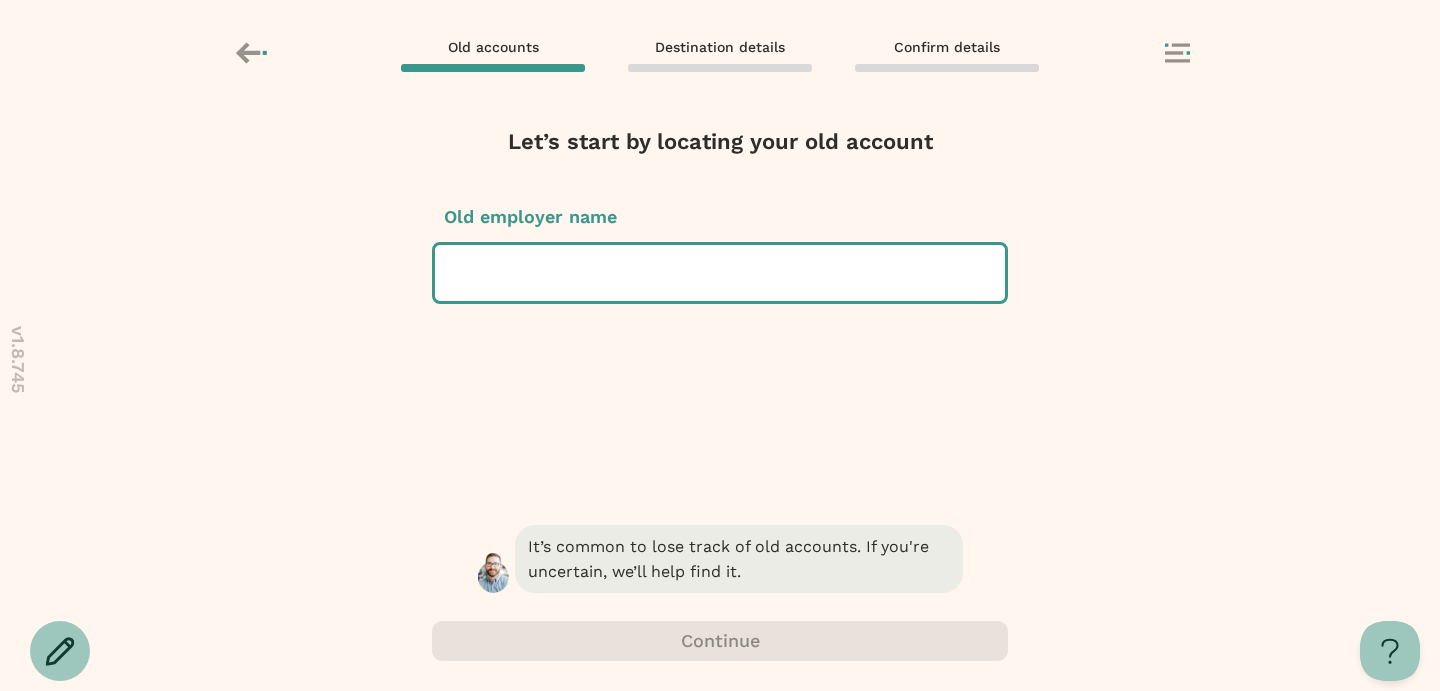 click at bounding box center [720, 273] 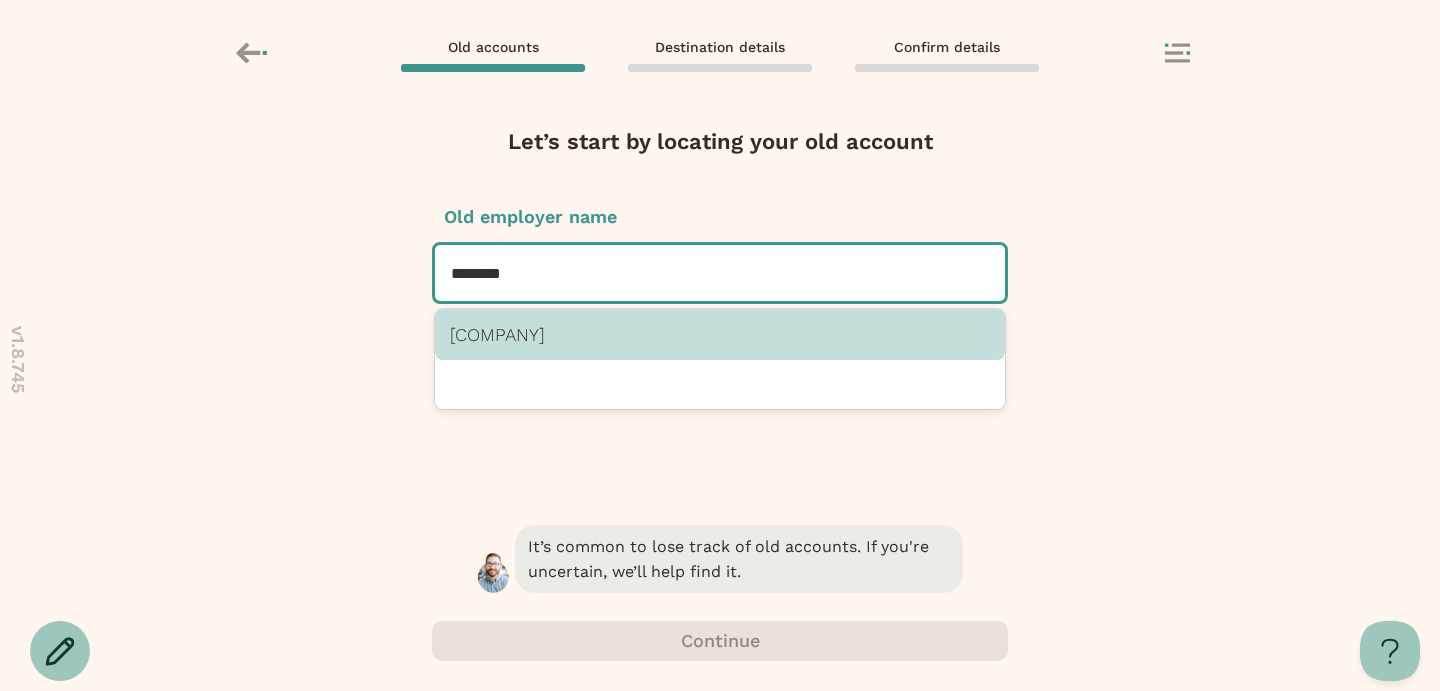 click on "[COMPANY]" at bounding box center (720, 334) 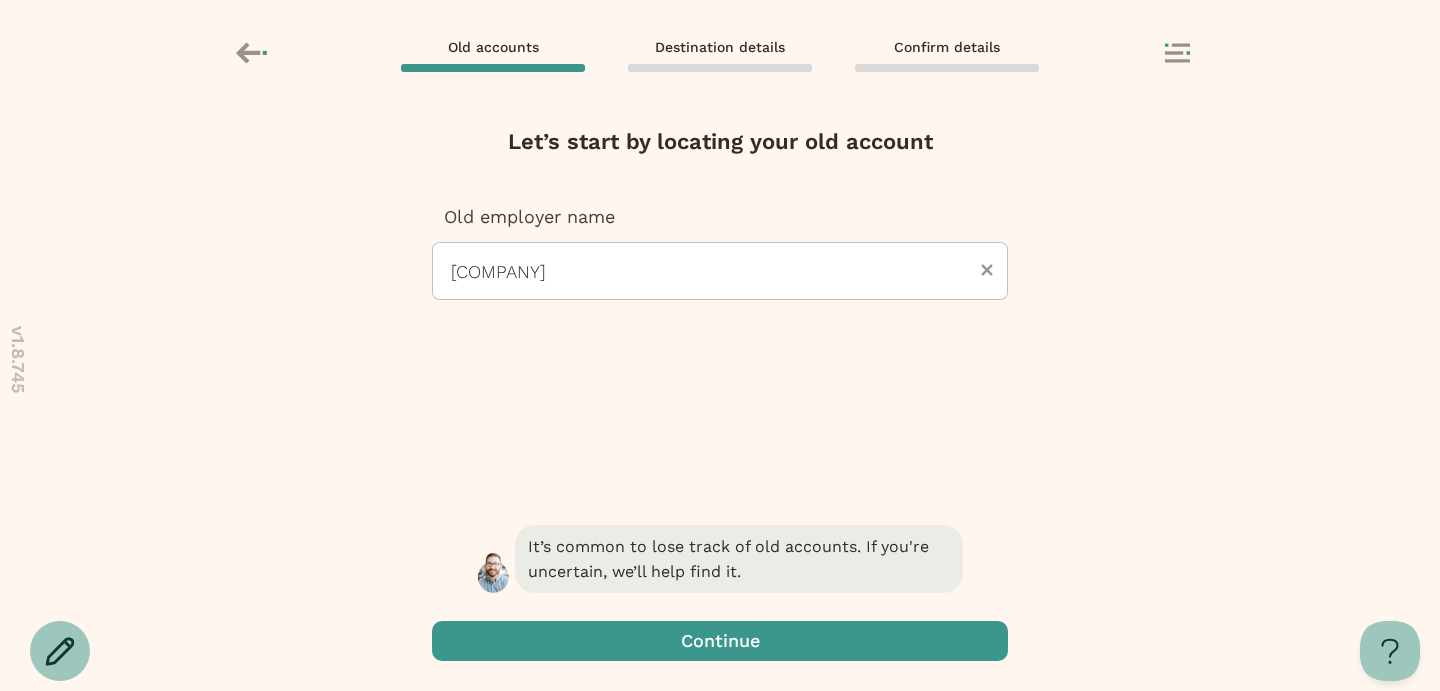 click at bounding box center [720, 641] 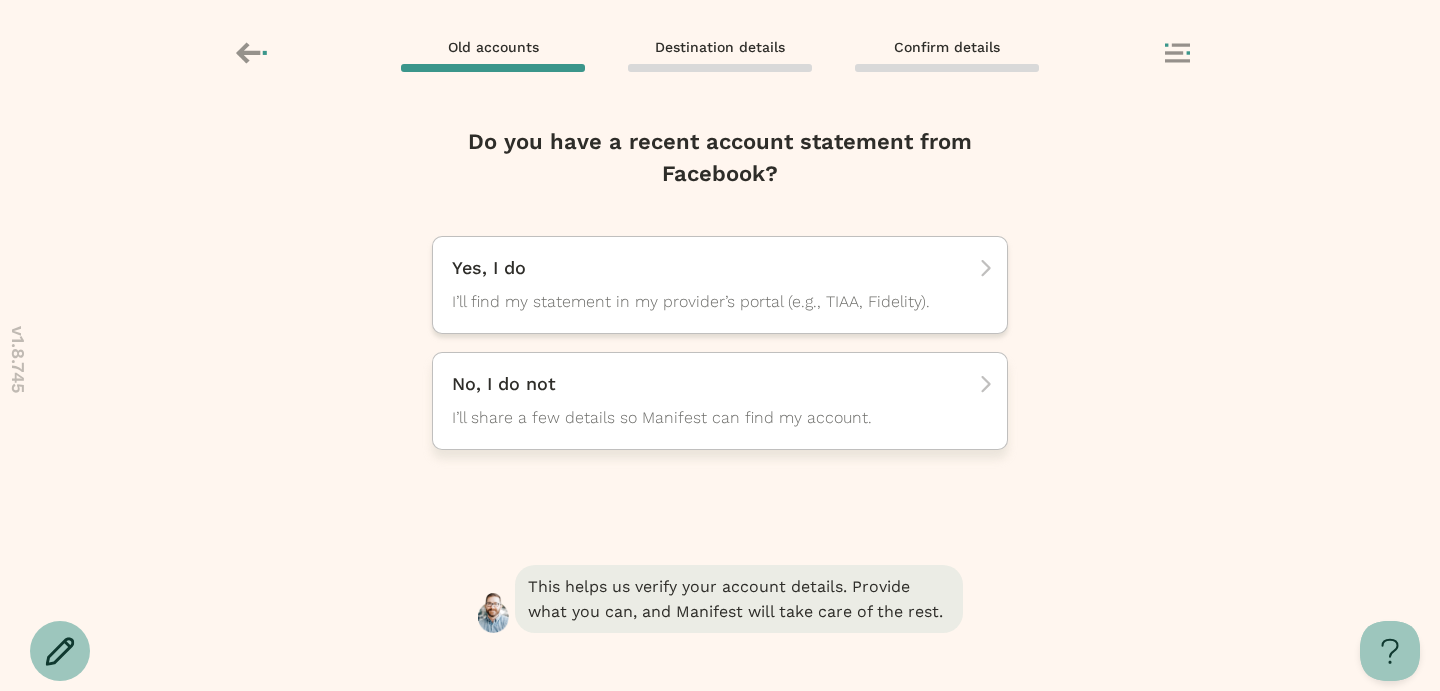 click on "I’ll share a few details so Manifest can find my account." at bounding box center [702, 418] 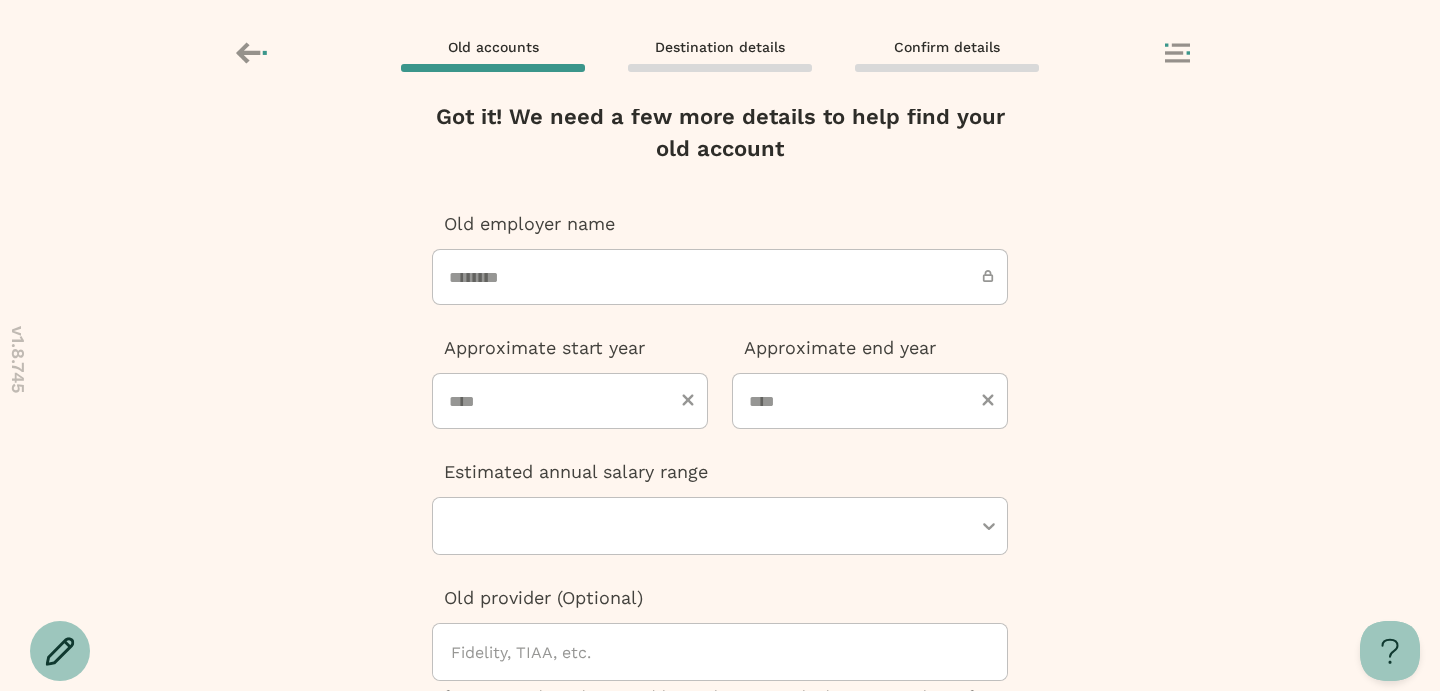 scroll, scrollTop: 0, scrollLeft: 0, axis: both 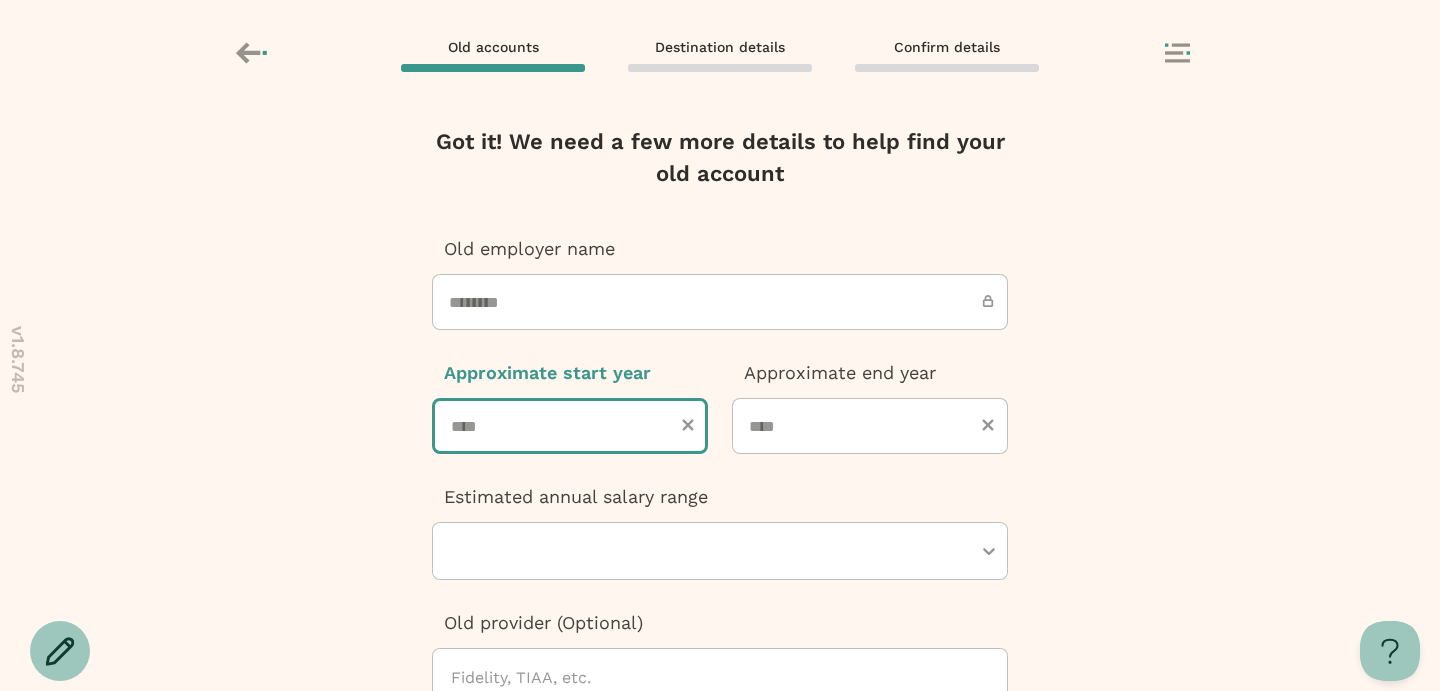 click at bounding box center [570, 426] 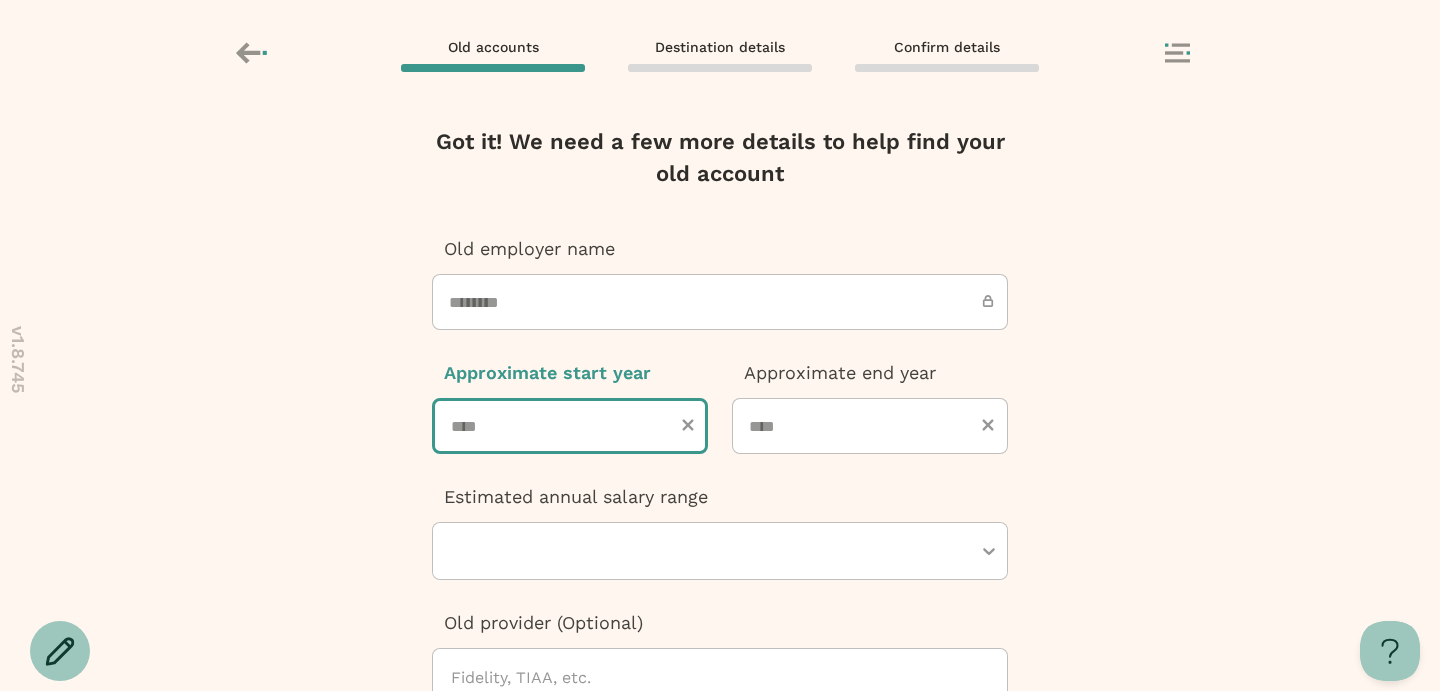 type on "****" 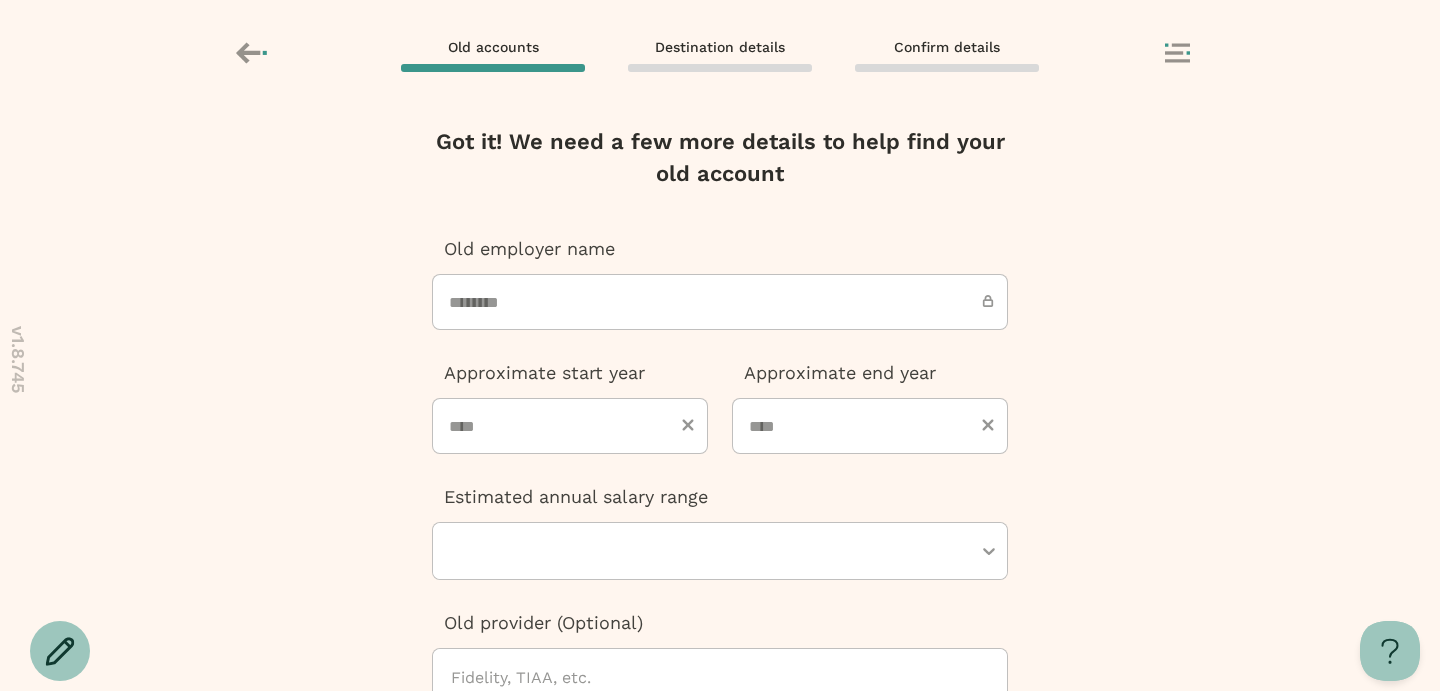 scroll, scrollTop: 265, scrollLeft: 0, axis: vertical 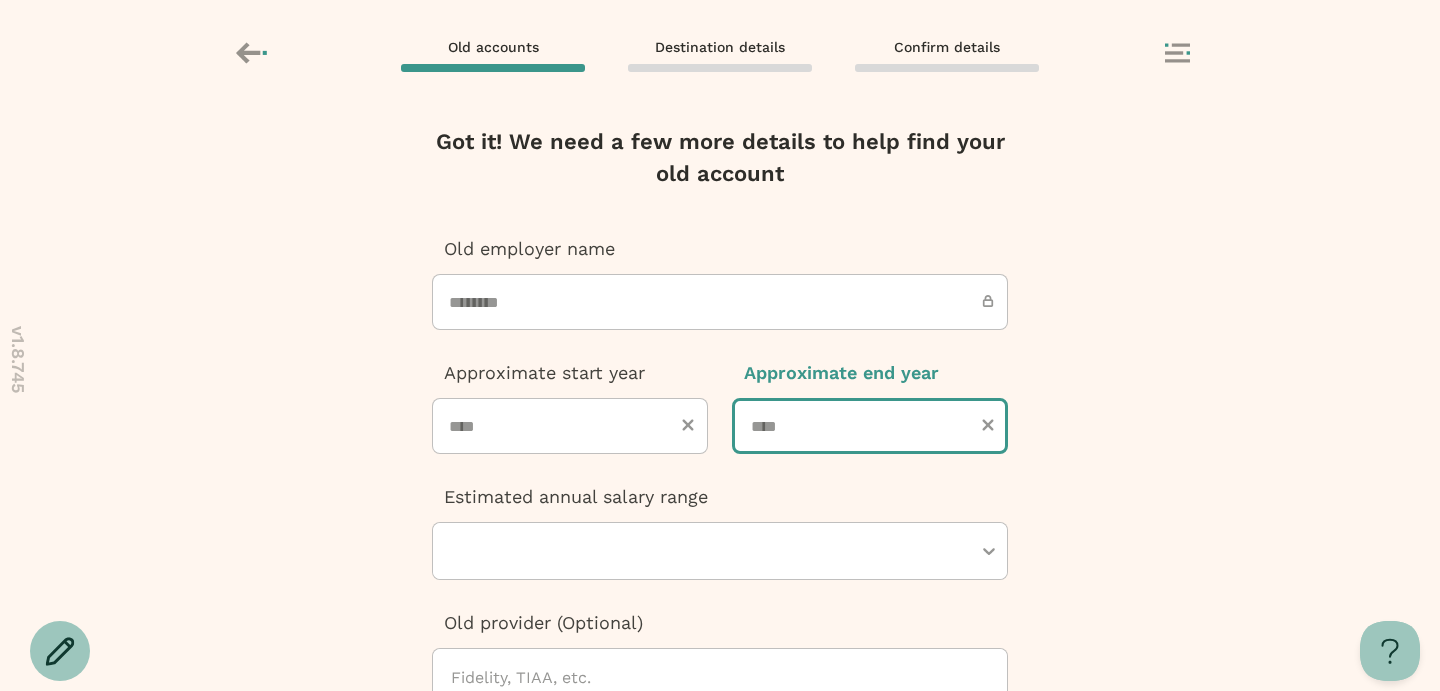 click at bounding box center [870, 426] 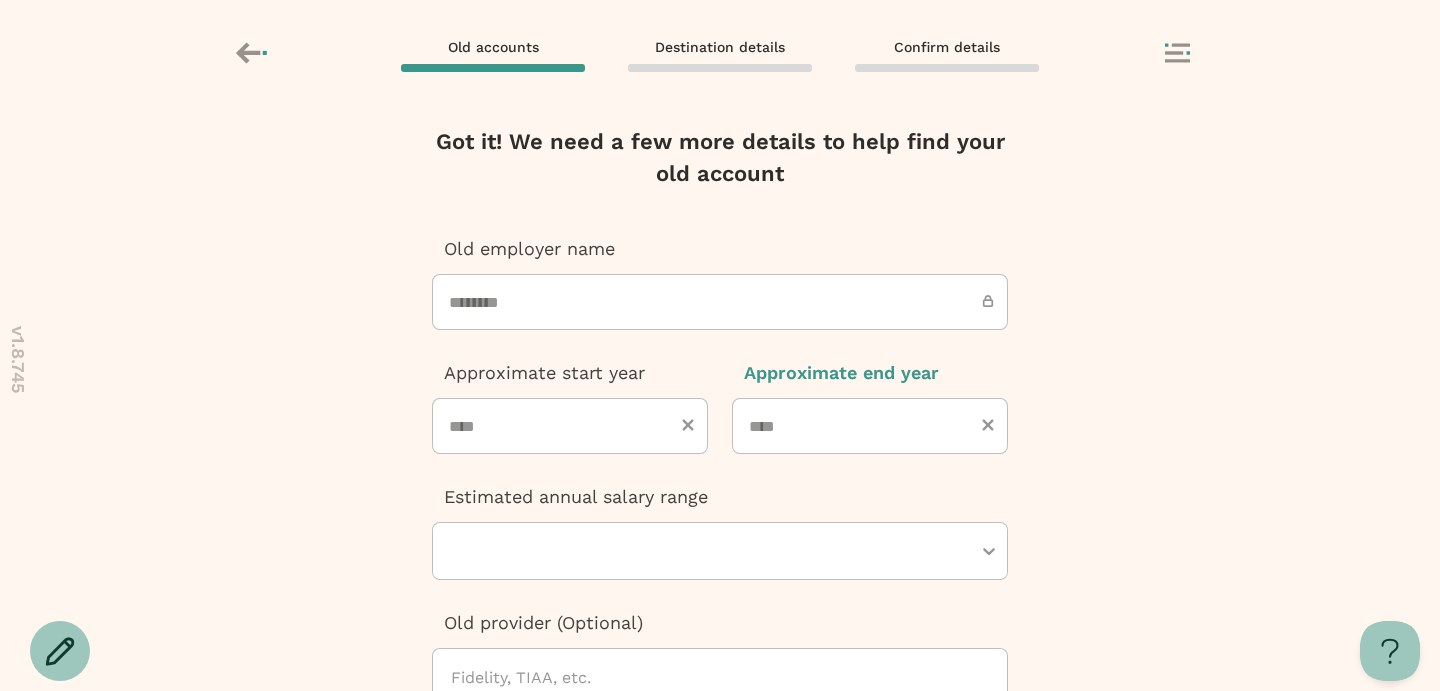 click at bounding box center (710, 551) 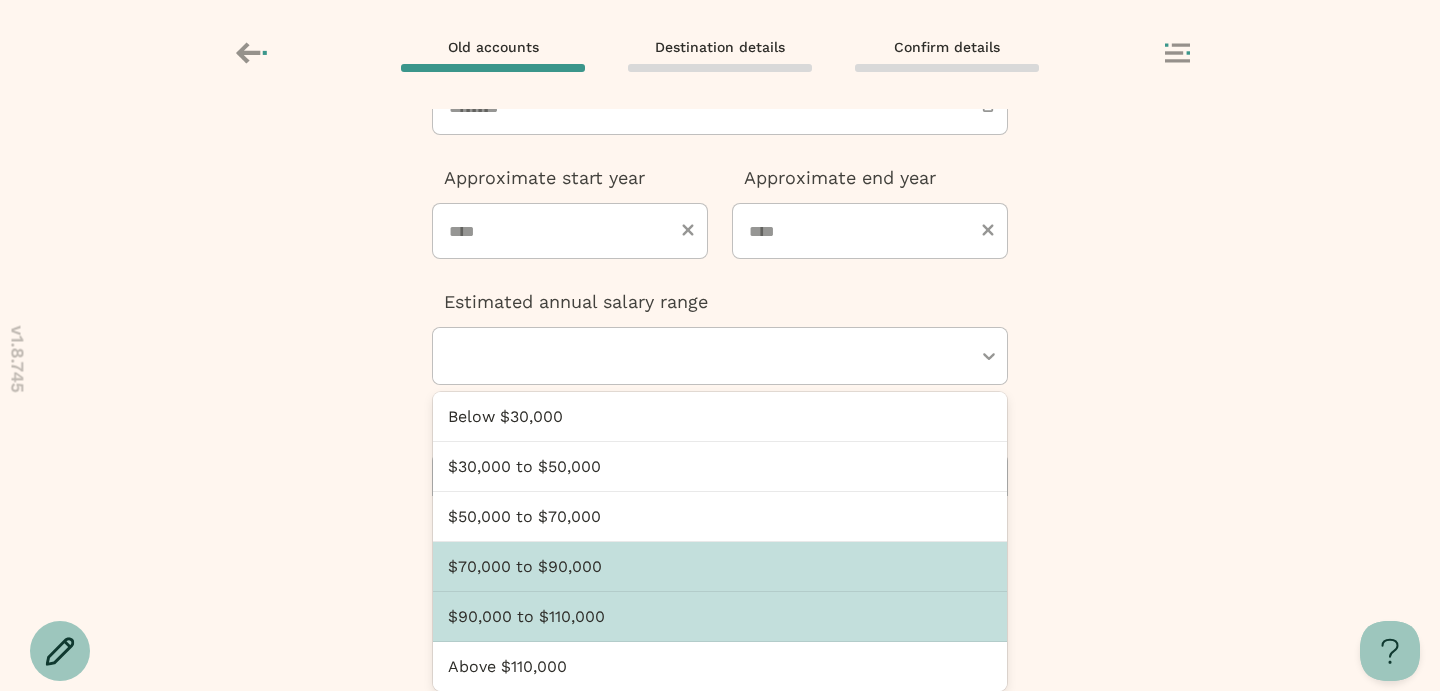 click on "$90,000 to $110,000" at bounding box center [720, 617] 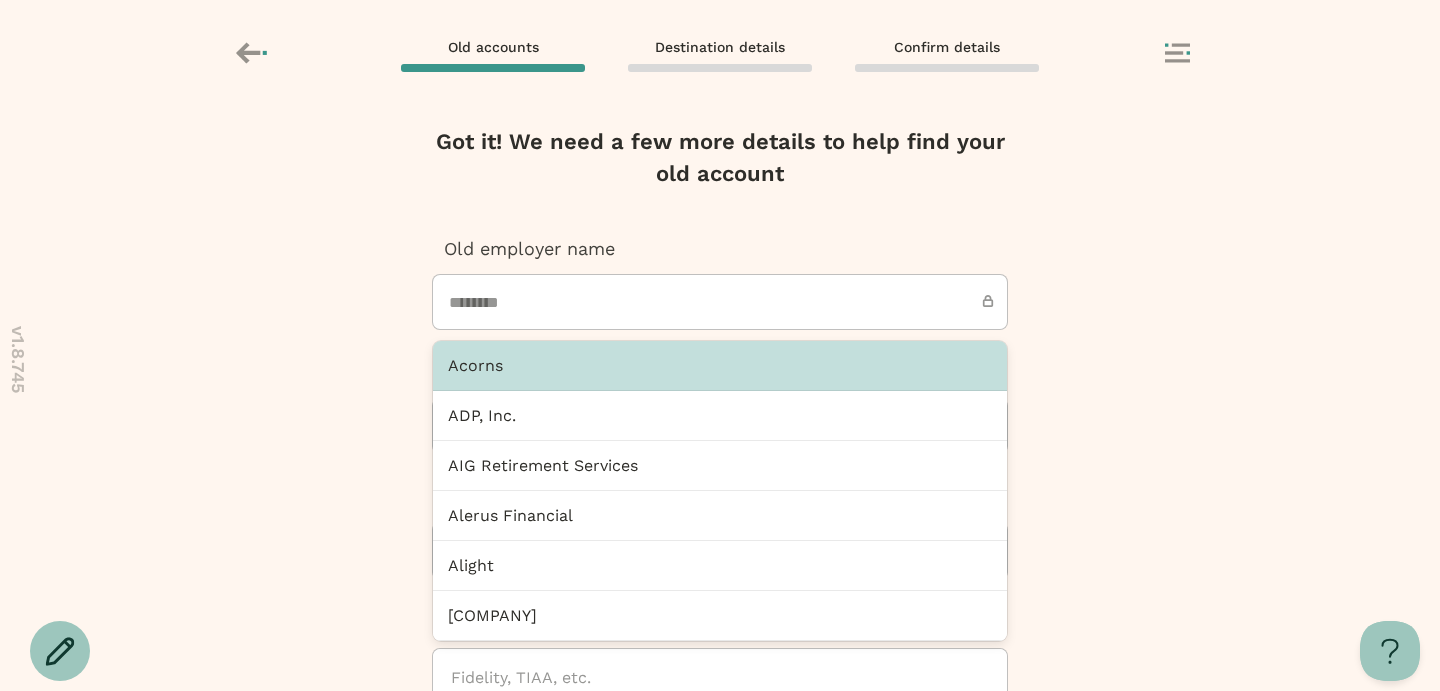 click at bounding box center (728, 677) 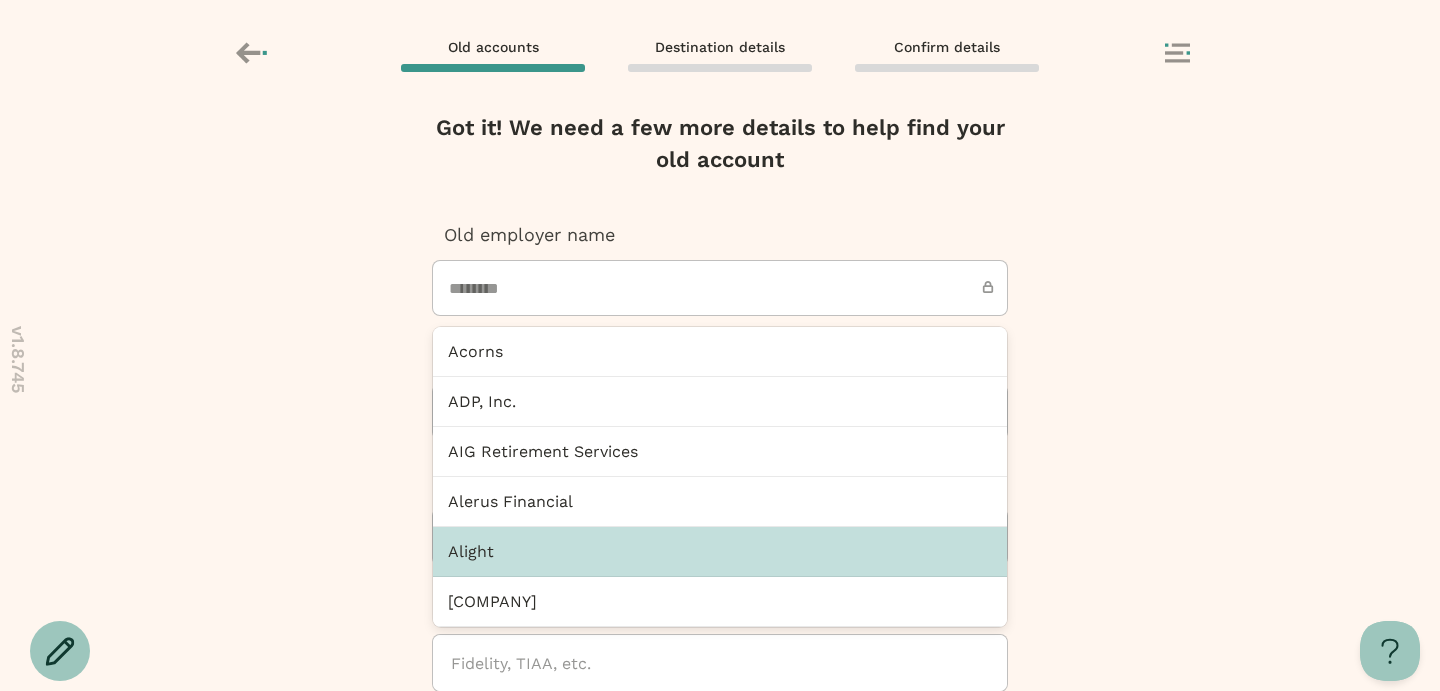 click on "Alight" at bounding box center (720, 552) 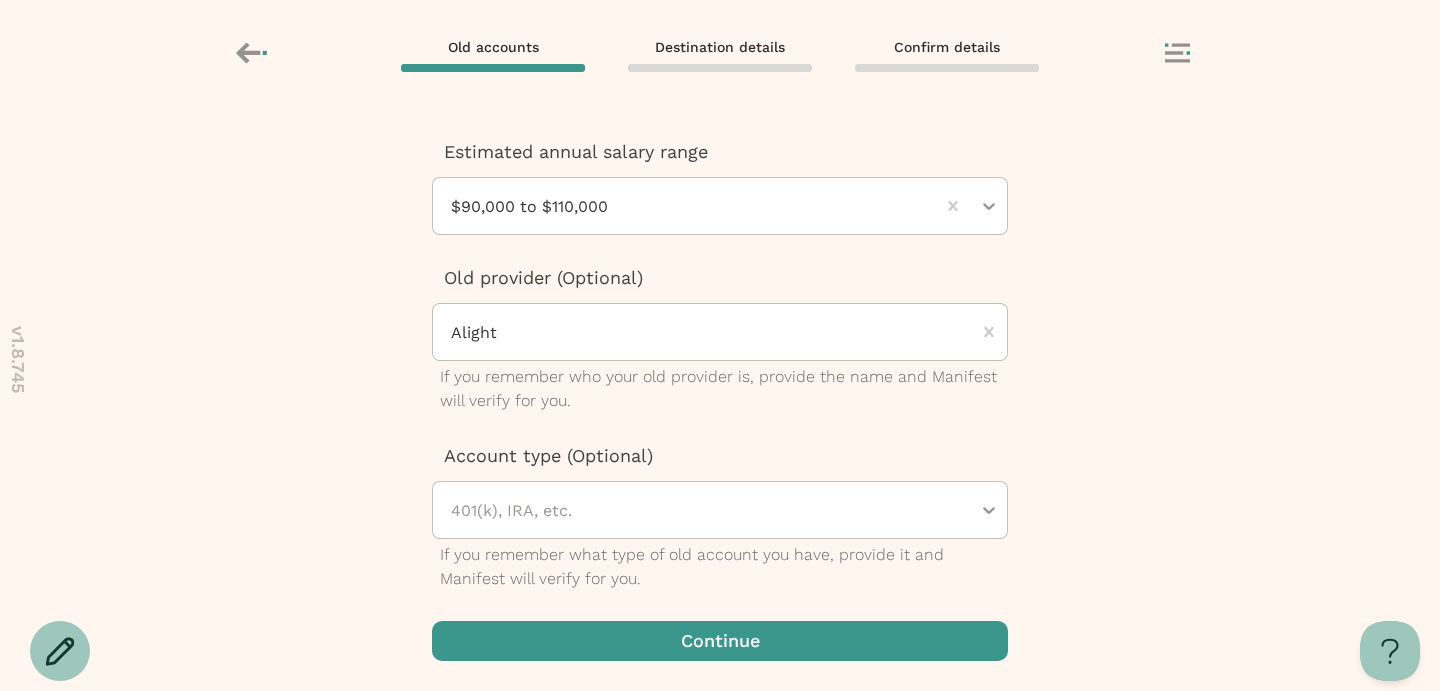 click at bounding box center (720, 641) 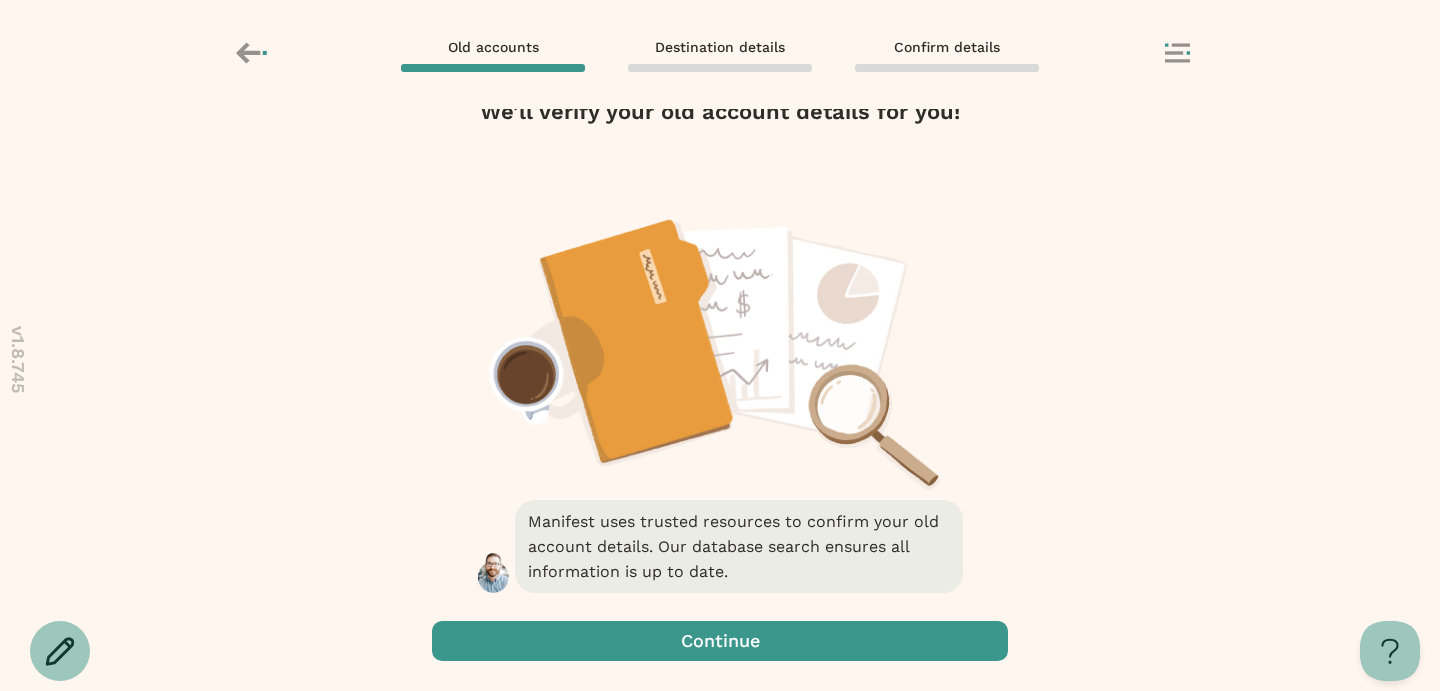 click at bounding box center (720, 641) 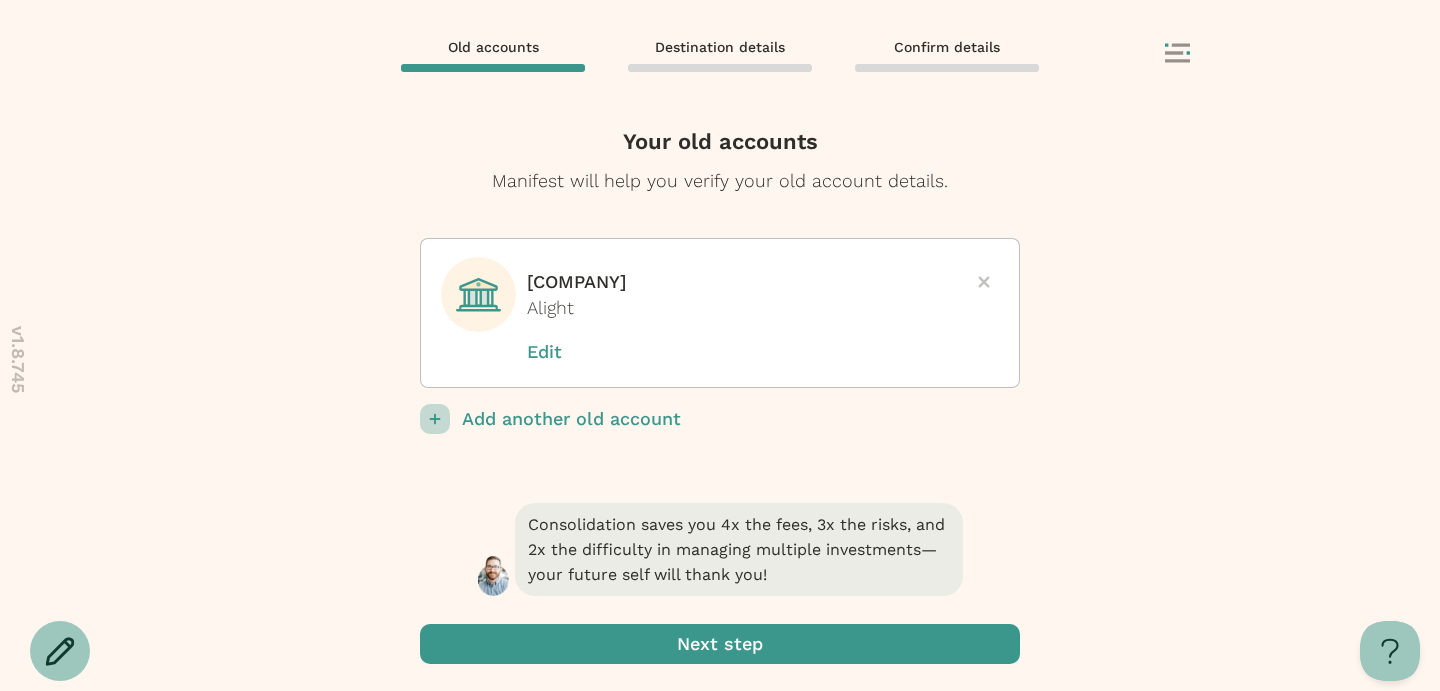 click at bounding box center (720, 644) 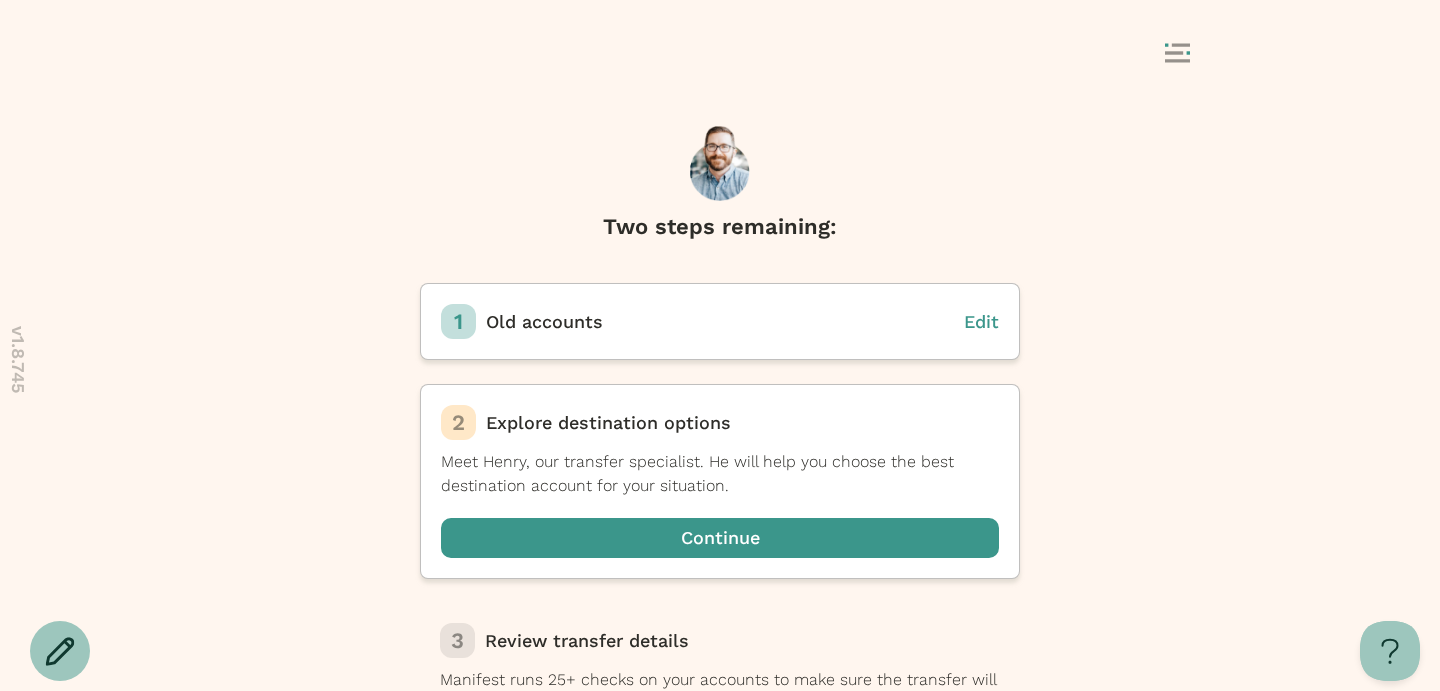 click 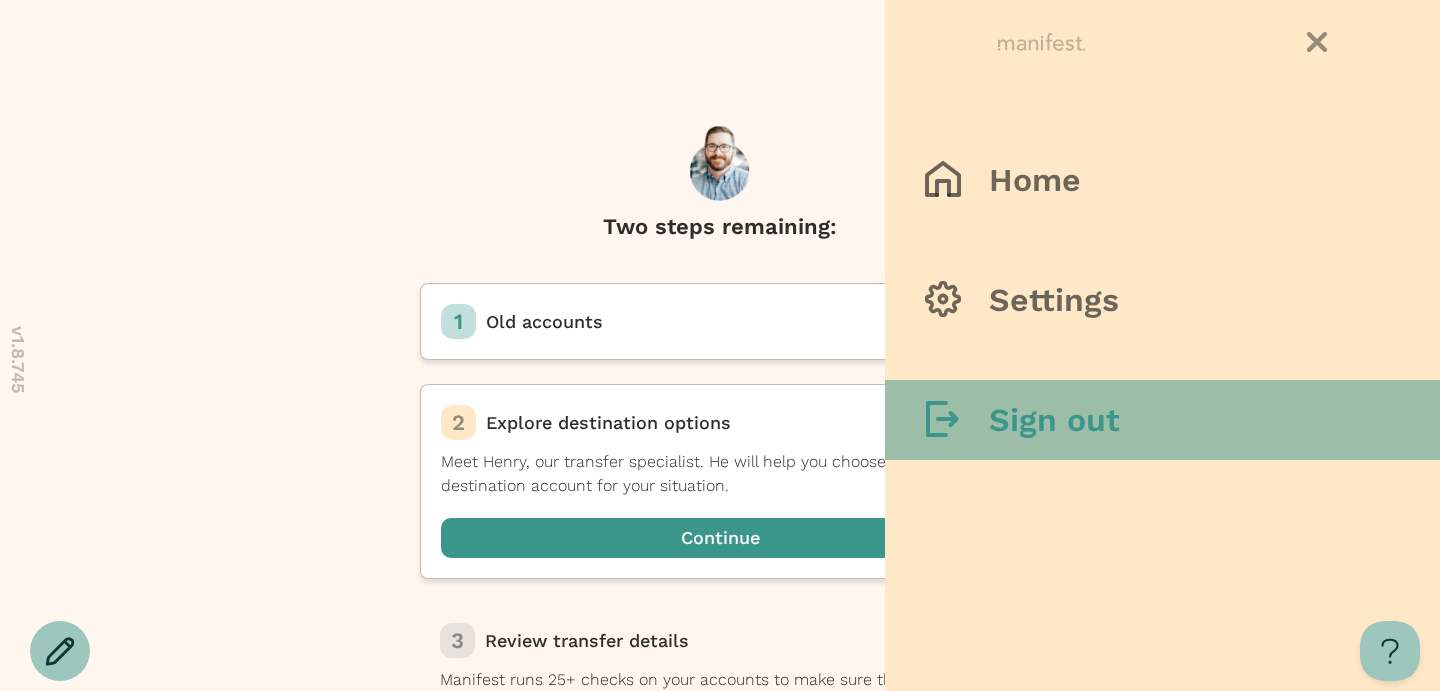 click on "Sign out" at bounding box center (1054, 420) 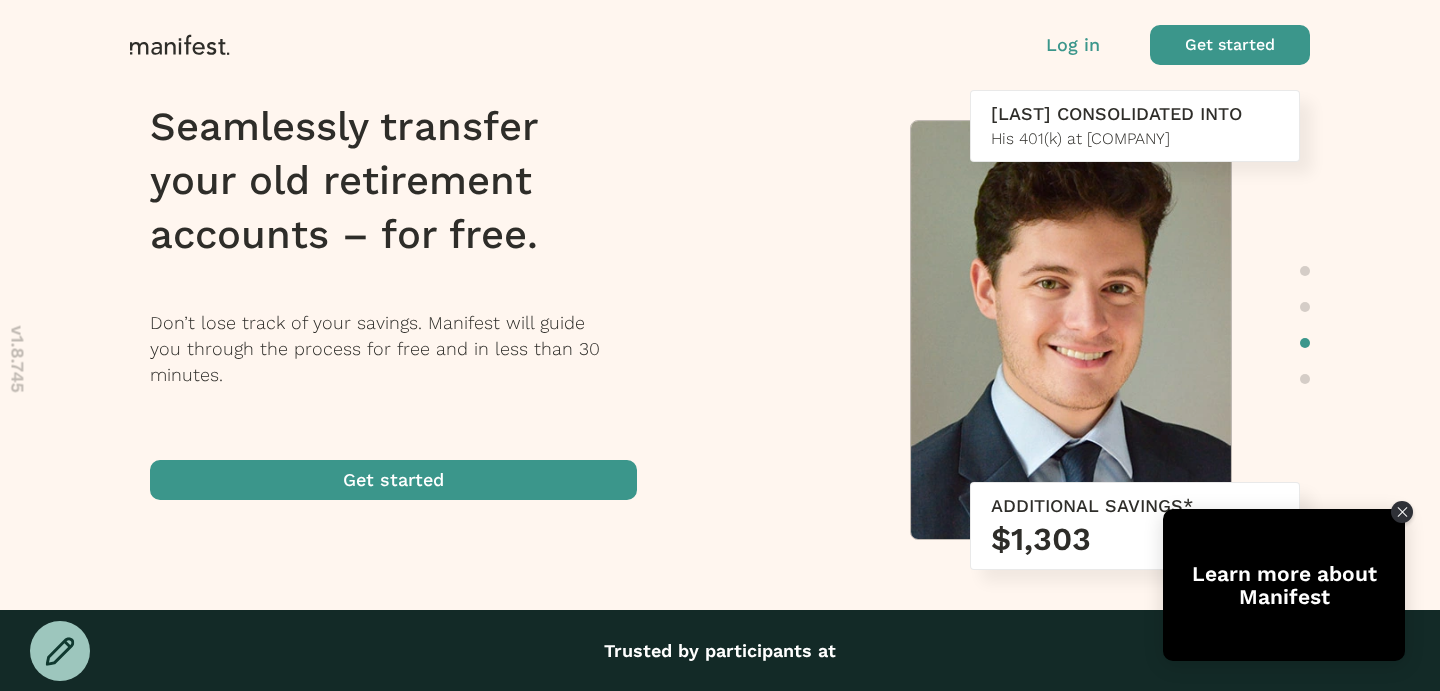click at bounding box center (1230, 45) 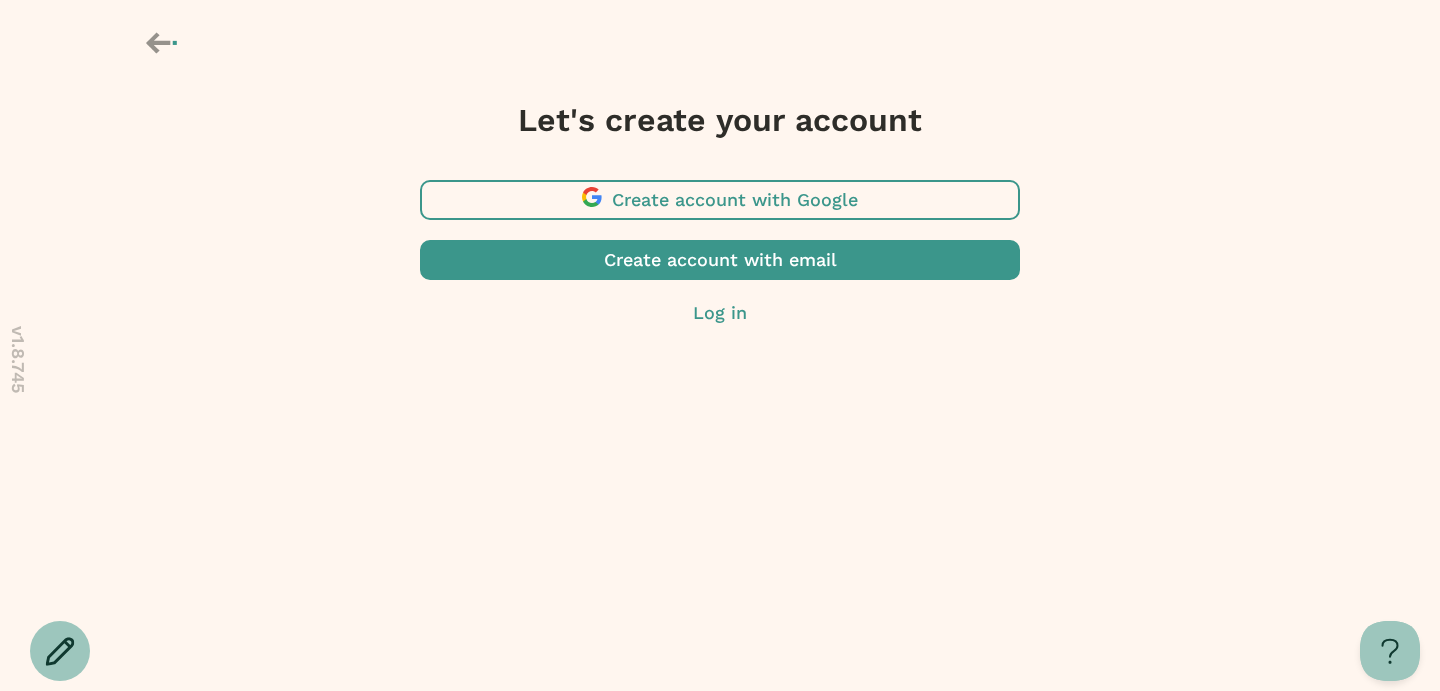 click at bounding box center [720, 200] 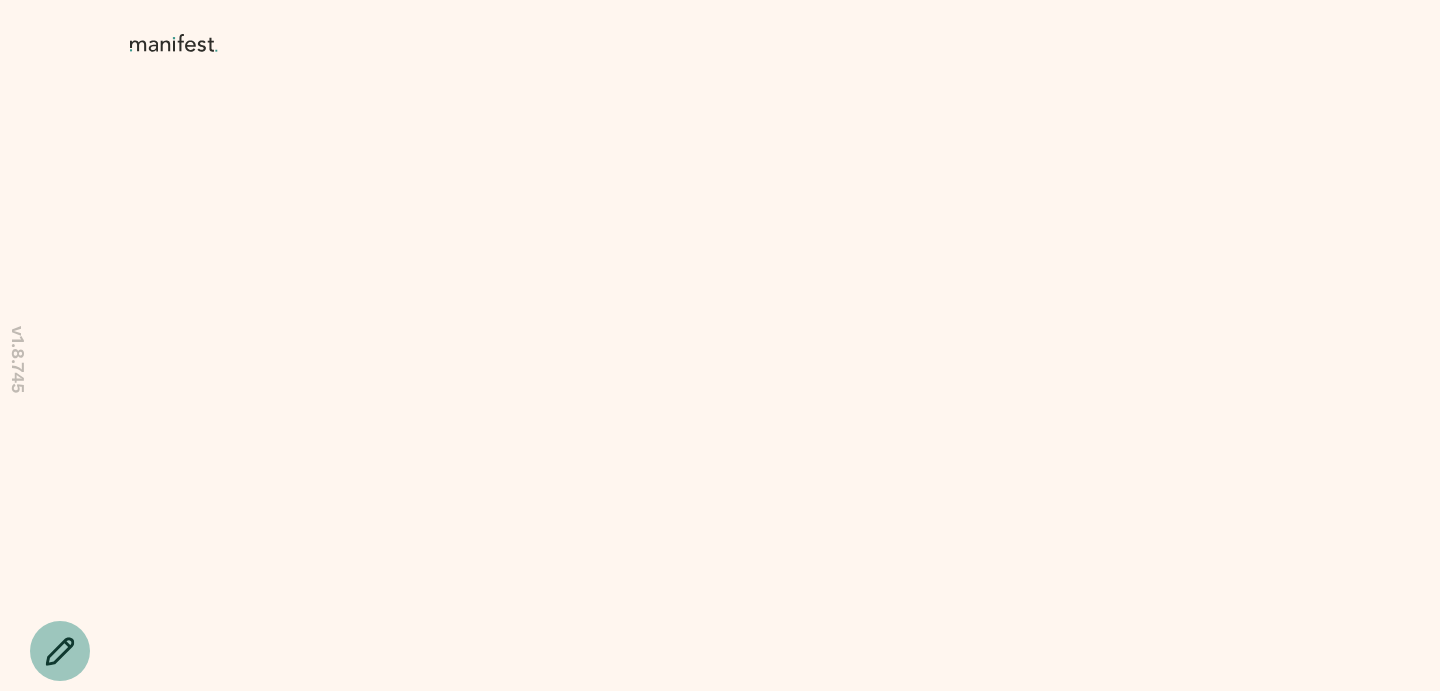 scroll, scrollTop: 0, scrollLeft: 0, axis: both 